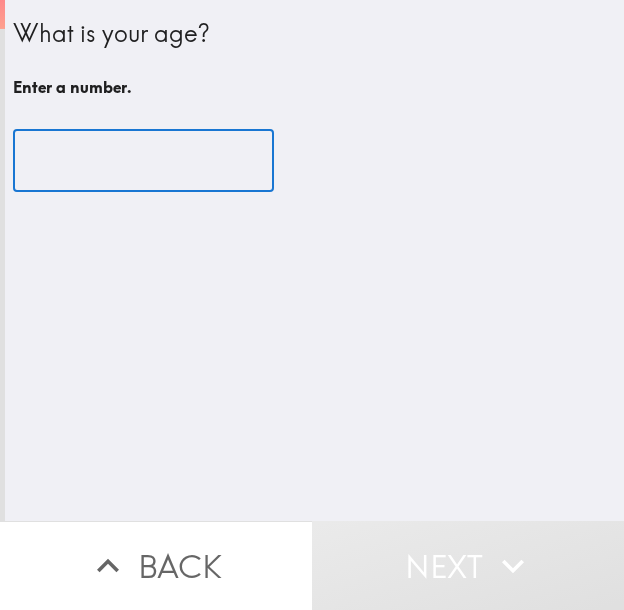 scroll, scrollTop: 0, scrollLeft: 0, axis: both 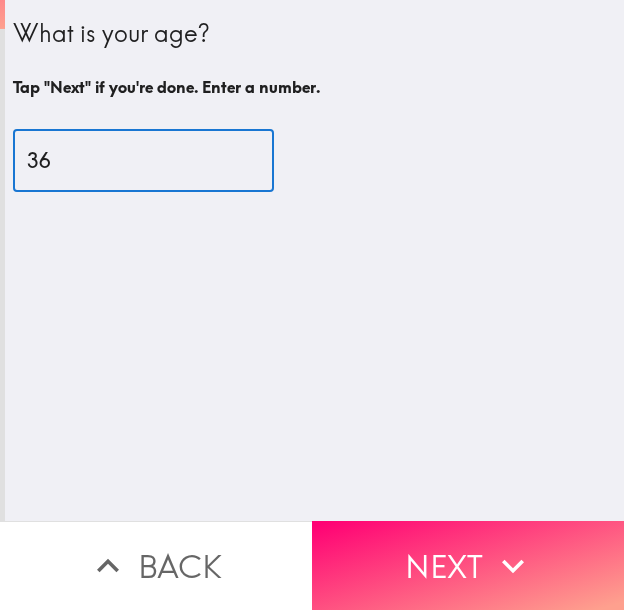 type on "36" 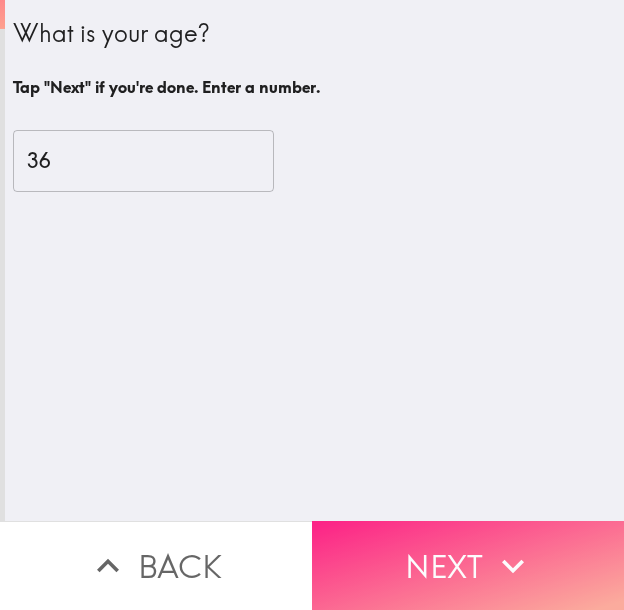 click on "Next" at bounding box center (468, 565) 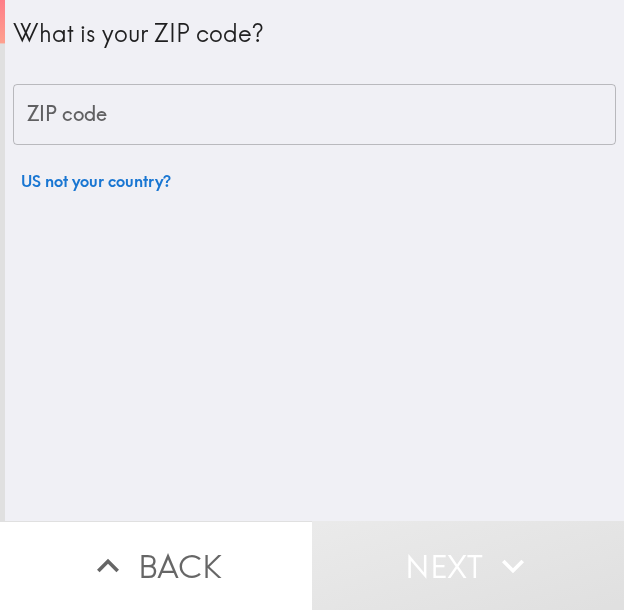 click on "ZIP code" at bounding box center [314, 115] 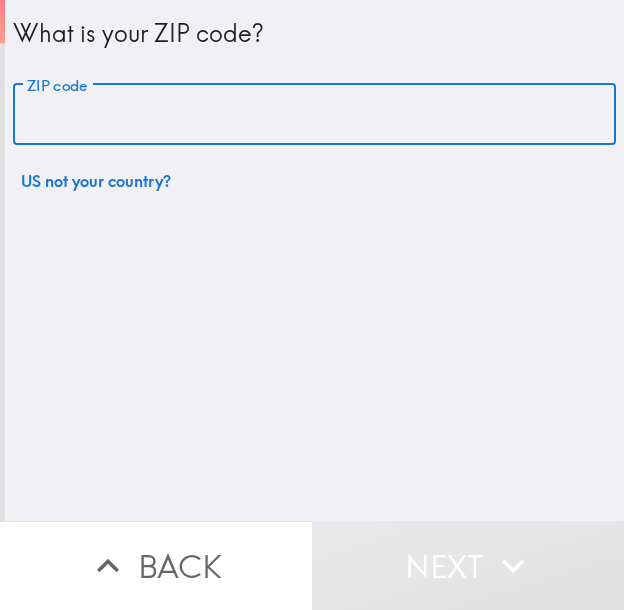 paste on "33602" 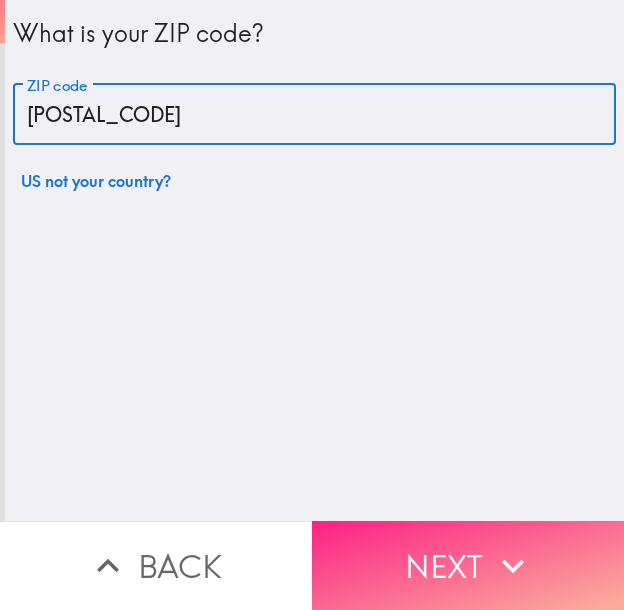 type on "33602" 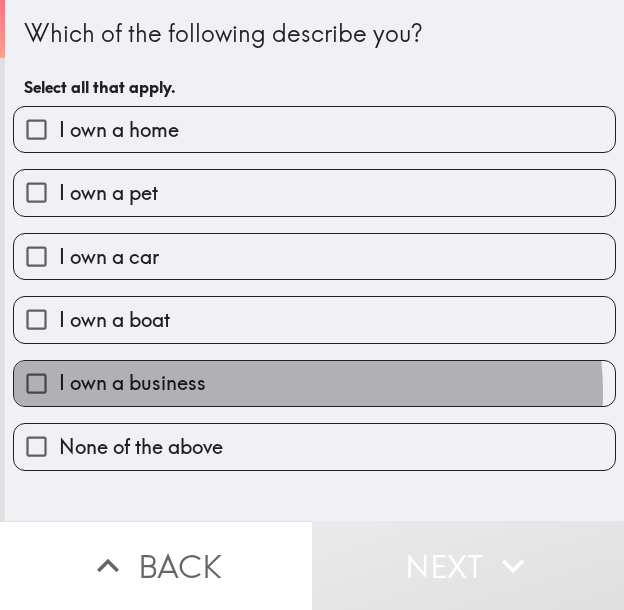 click on "I own a business" at bounding box center (314, 383) 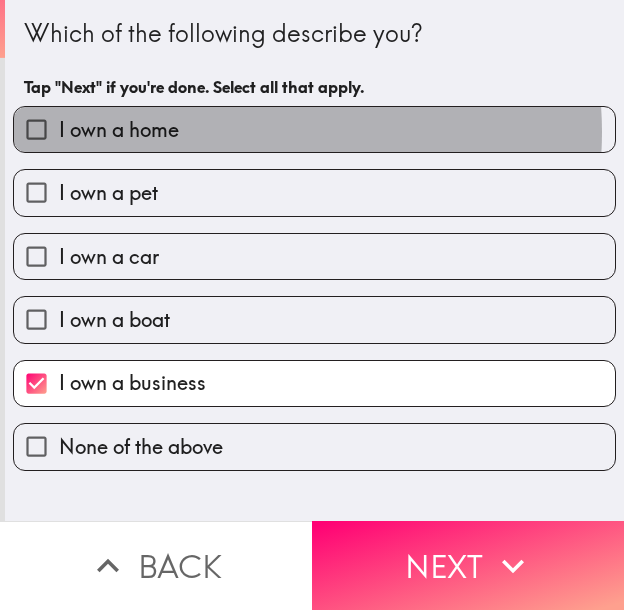 click on "I own a home" at bounding box center [314, 129] 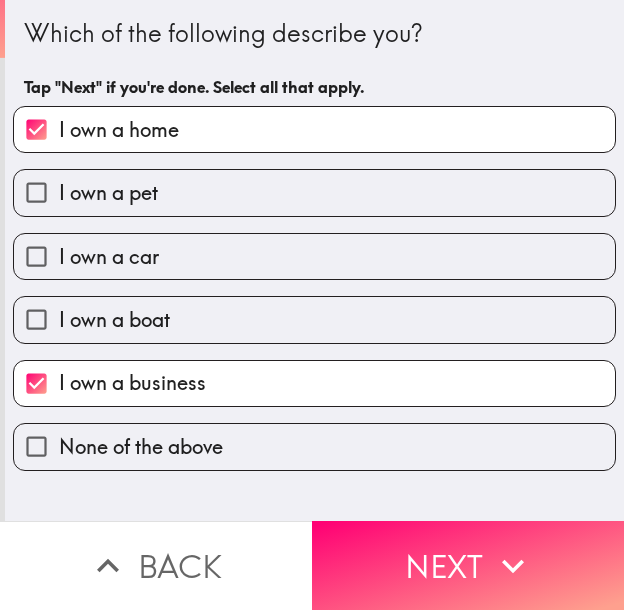 click on "I own a car" at bounding box center (314, 256) 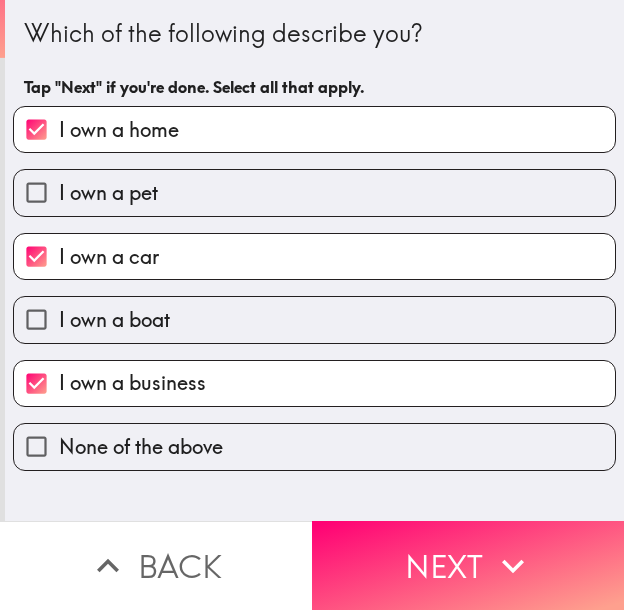 click 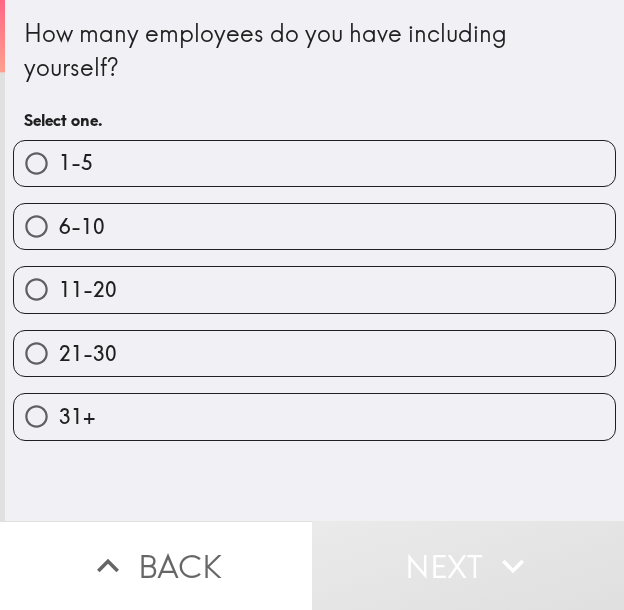 click on "1-5" at bounding box center (314, 163) 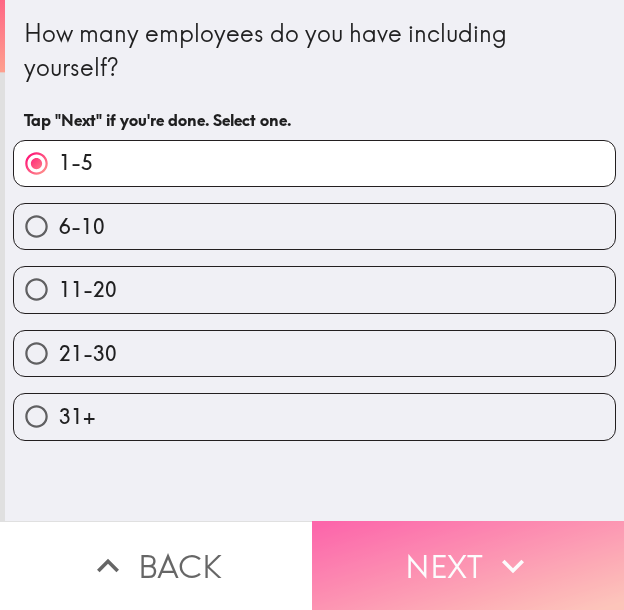 click on "Next" at bounding box center (468, 565) 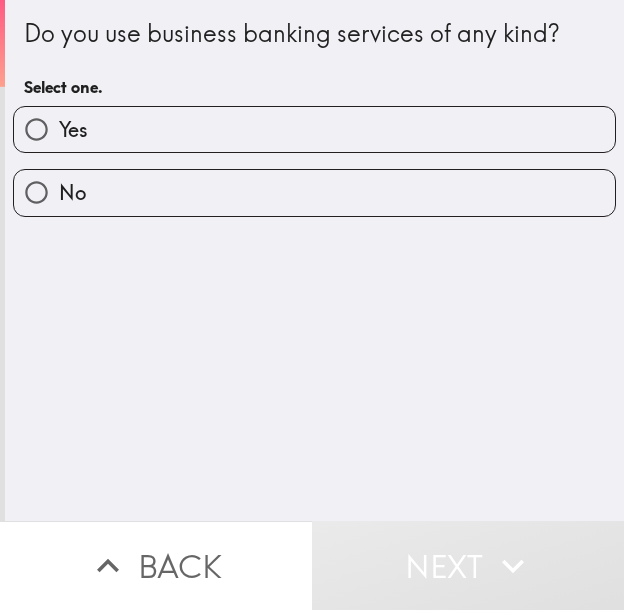 click on "Yes" at bounding box center (314, 129) 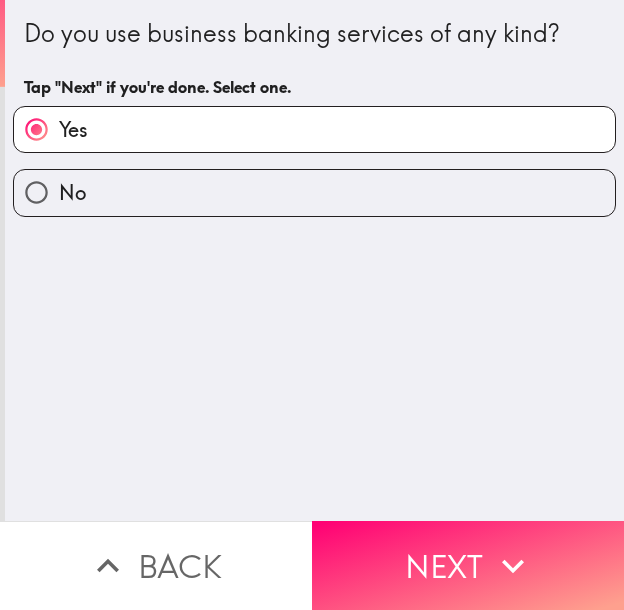 click 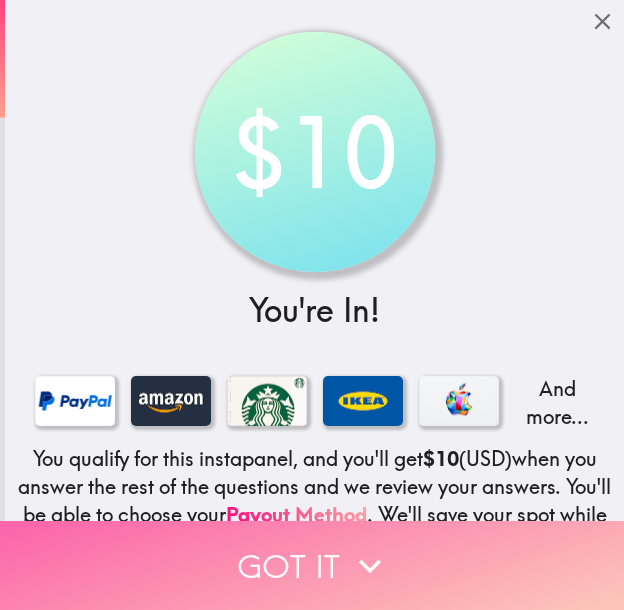 click on "Got it" at bounding box center (312, 565) 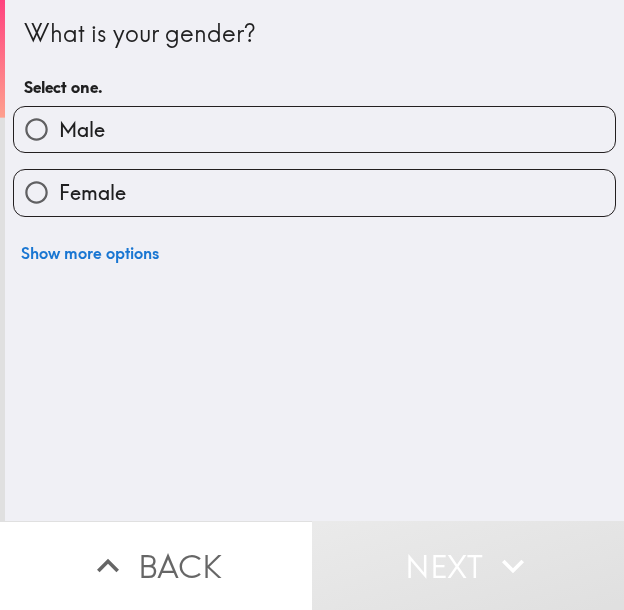 type 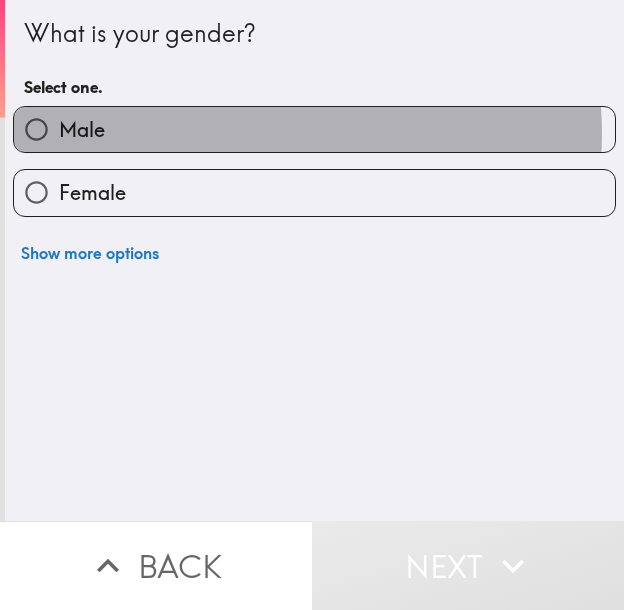 click on "Male" at bounding box center (314, 129) 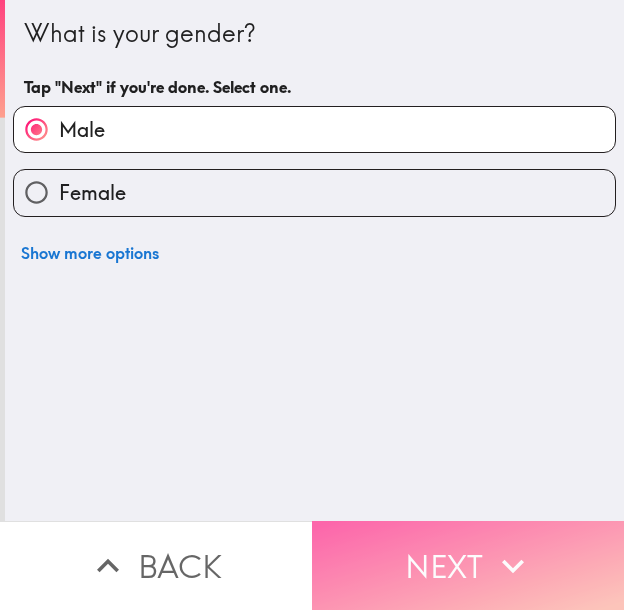 click on "Next" at bounding box center [468, 565] 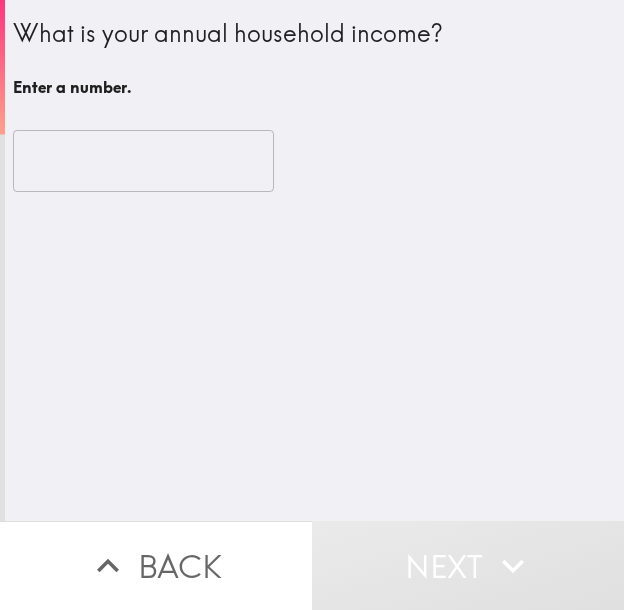 drag, startPoint x: 466, startPoint y: 42, endPoint x: 450, endPoint y: 178, distance: 136.93794 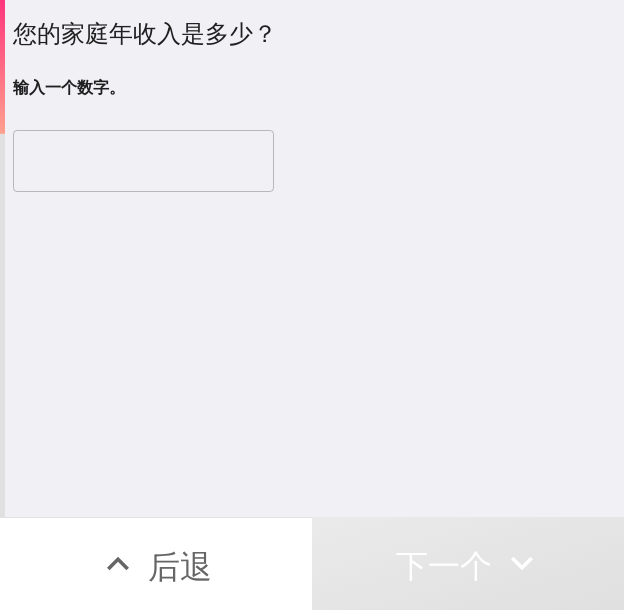 click at bounding box center [143, 161] 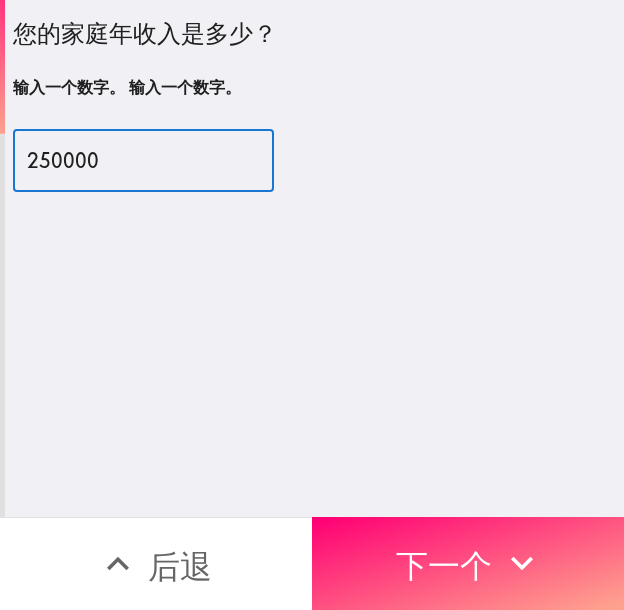 type on "250000" 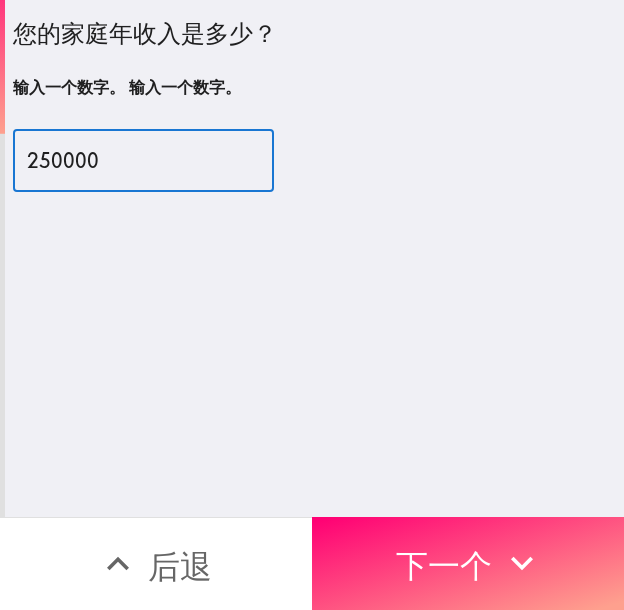 drag, startPoint x: 49, startPoint y: 171, endPoint x: -7, endPoint y: 183, distance: 57.271286 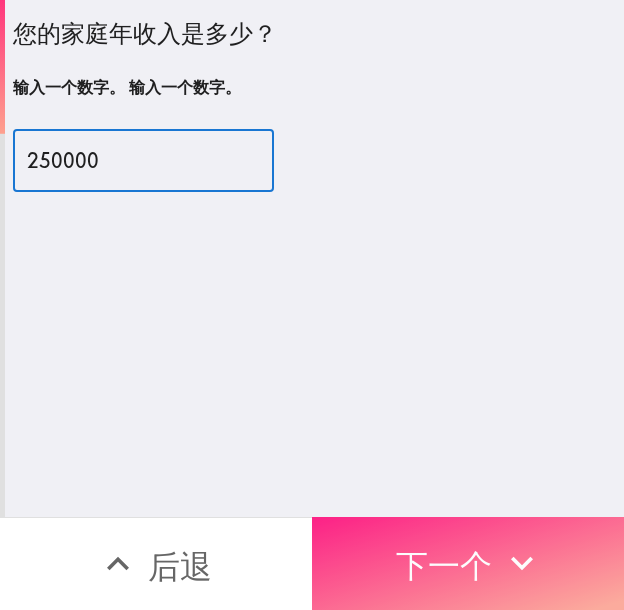 click 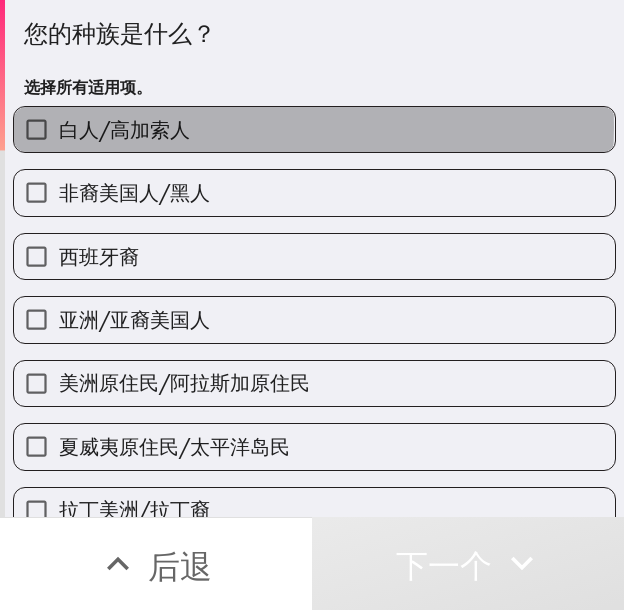 click on "白人/高加索人" at bounding box center [314, 129] 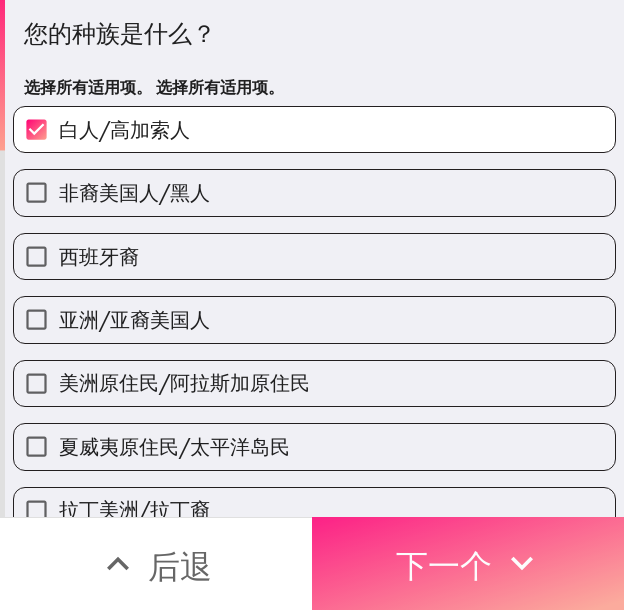 click 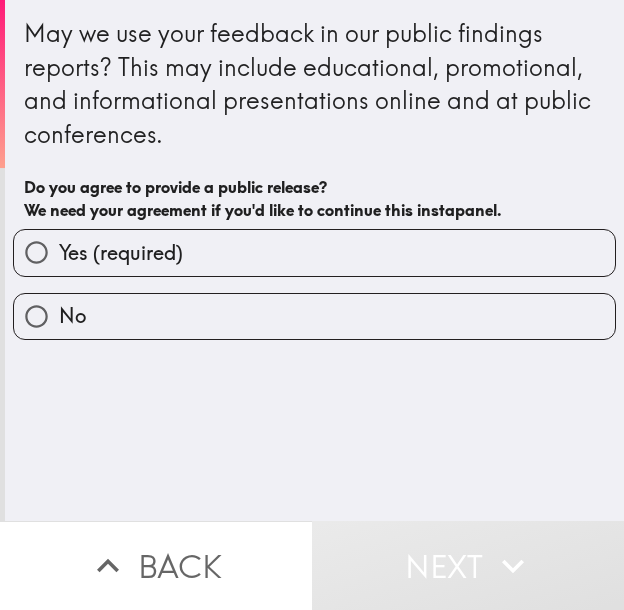 click on "Yes (required)" at bounding box center (314, 252) 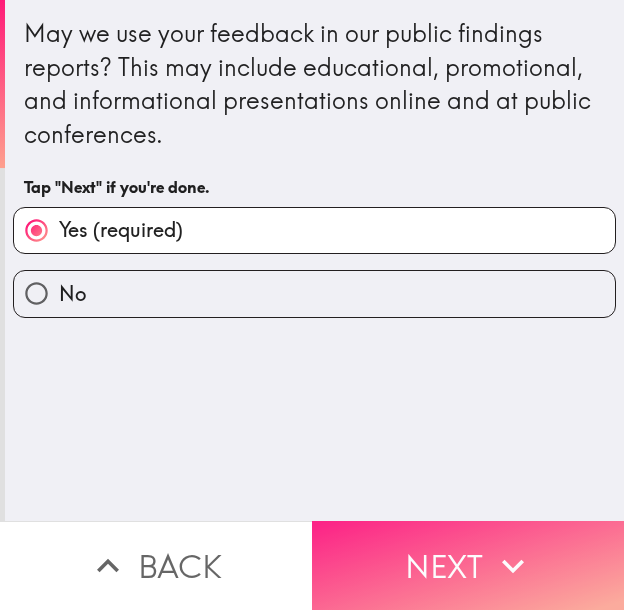click on "Next" at bounding box center [468, 565] 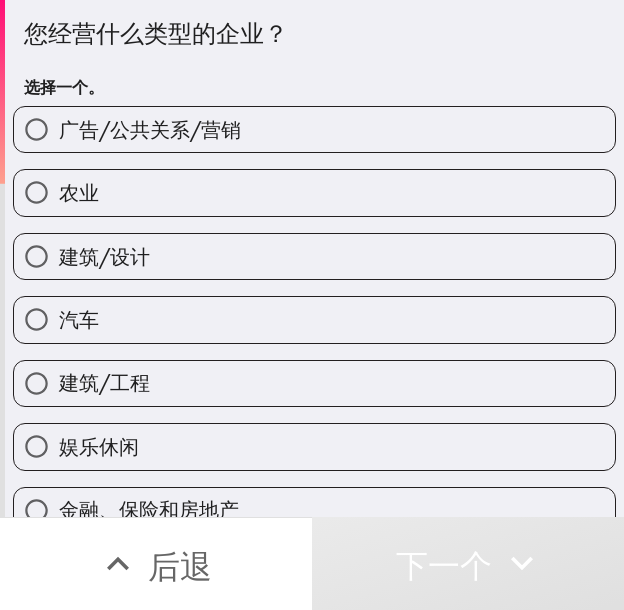 click on "广告/公共关系/营销" at bounding box center (314, 129) 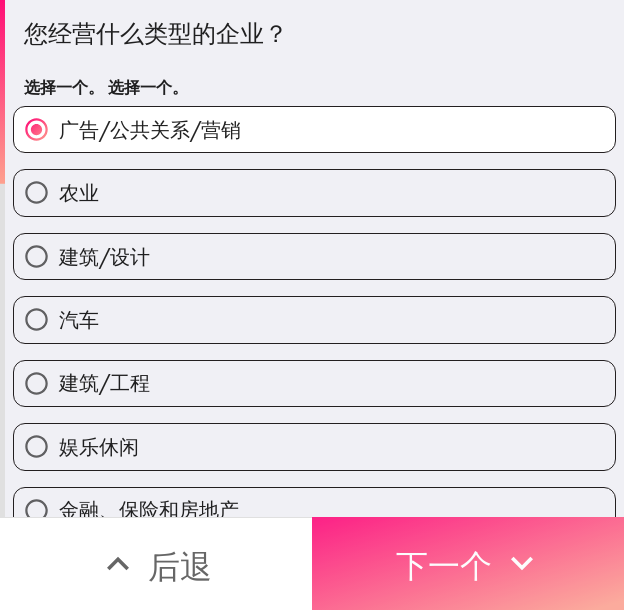 click on "下一个" at bounding box center [444, 563] 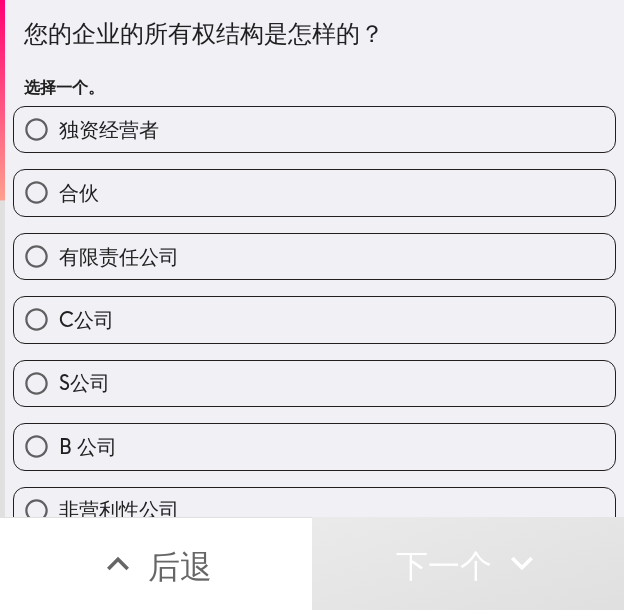 click on "独资经营者" at bounding box center (314, 129) 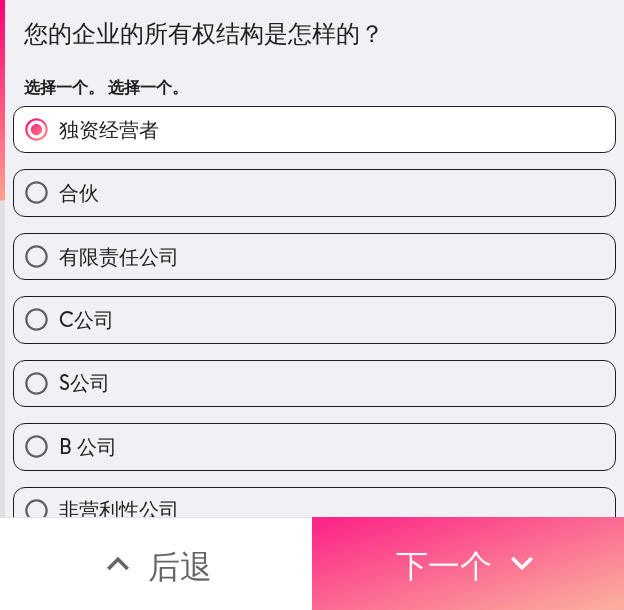 click 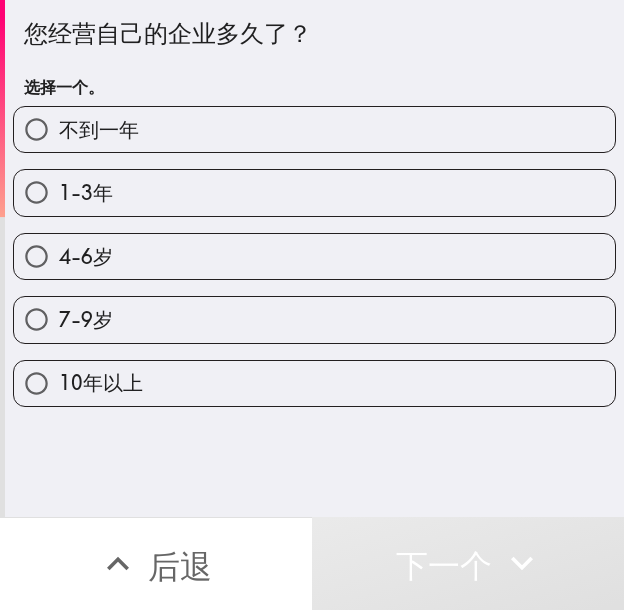 click on "10年以上" at bounding box center (314, 383) 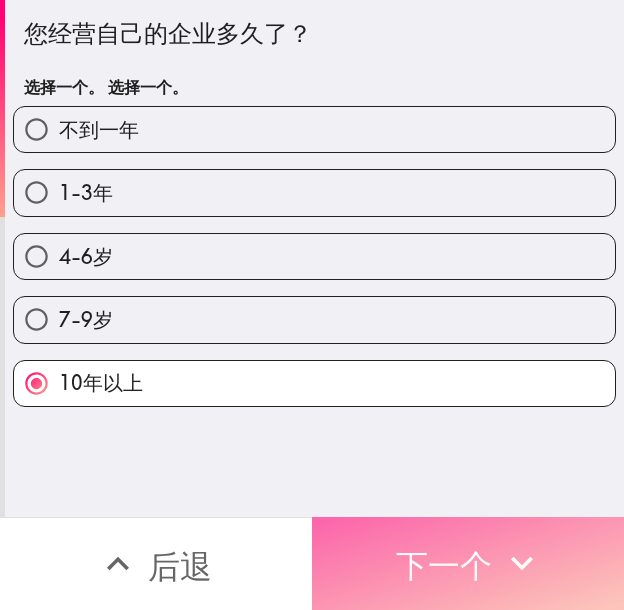 click on "下一个" at bounding box center [444, 566] 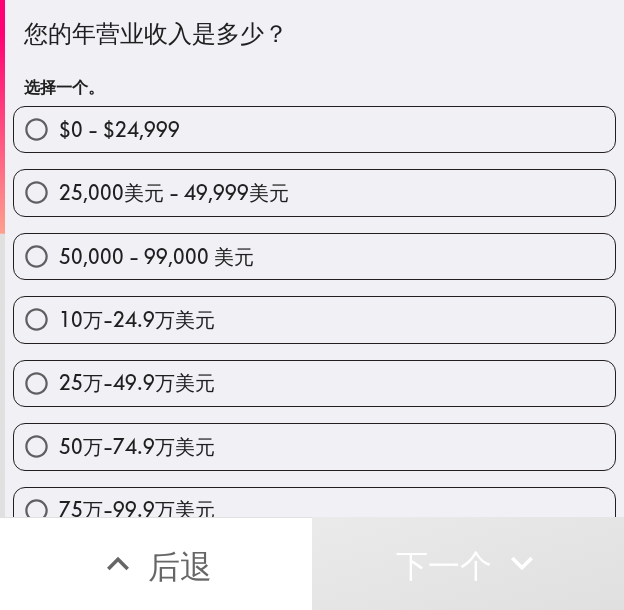 click on "25万-49.9万美元" at bounding box center (314, 383) 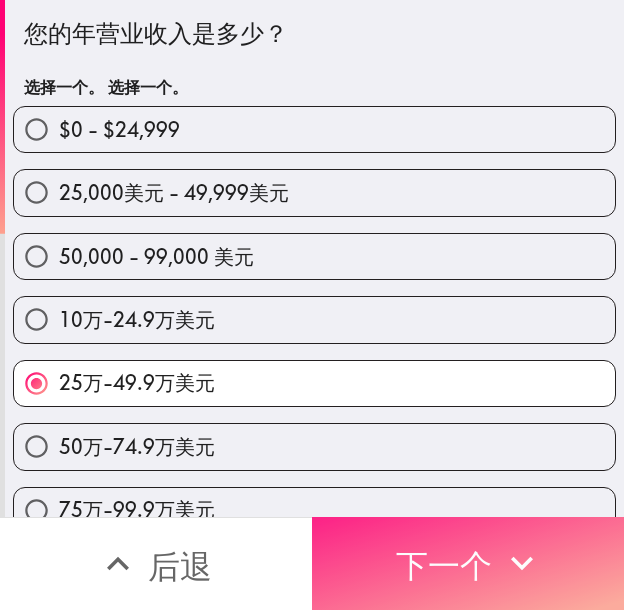 click on "下一个" at bounding box center [468, 563] 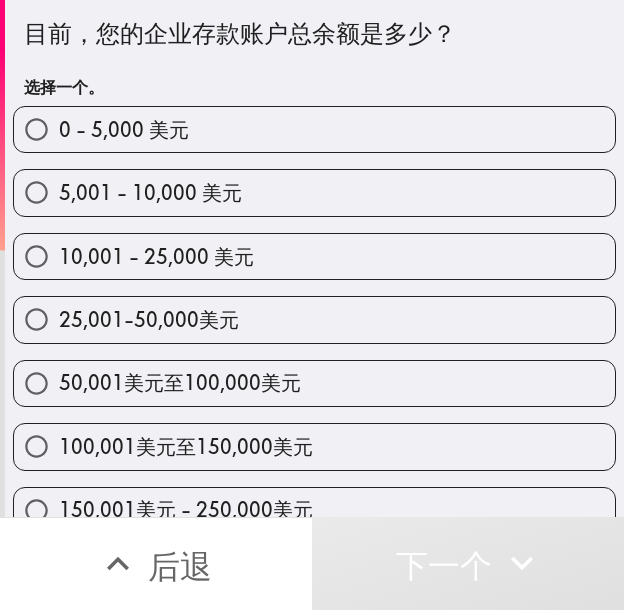 click on "100,001美元至150,000美元" at bounding box center (314, 446) 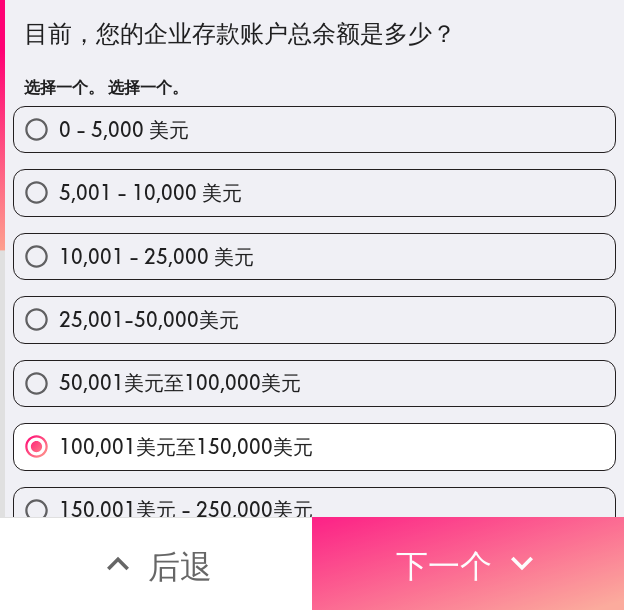 click on "下一个" at bounding box center (468, 563) 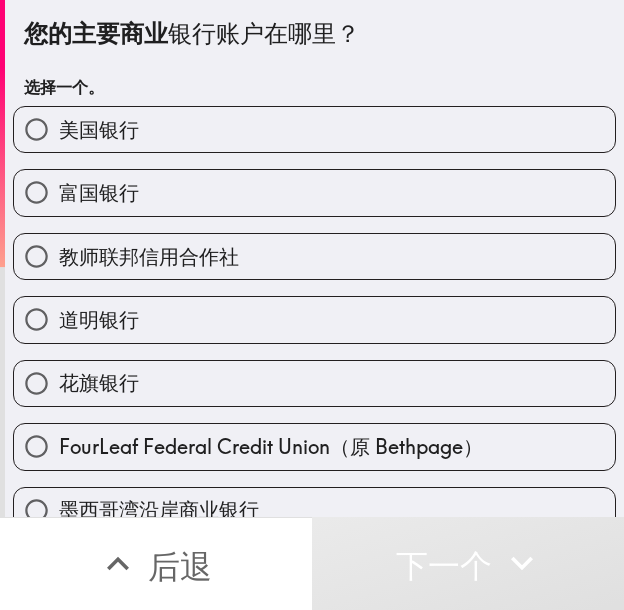 click on "美国银行" at bounding box center [314, 129] 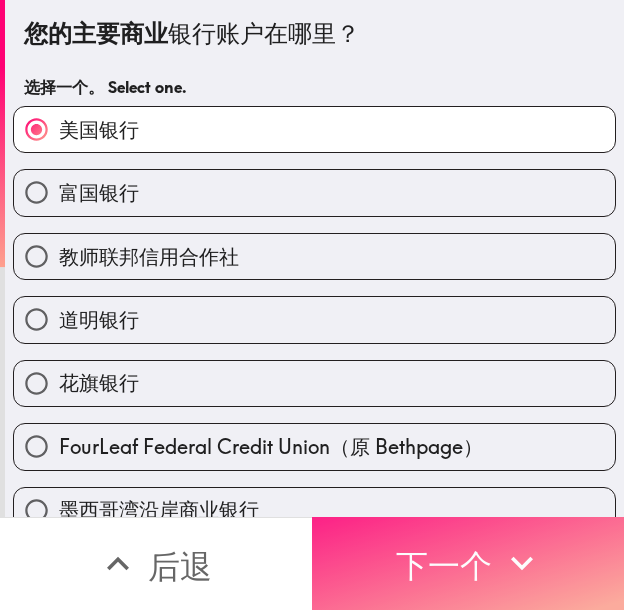 click on "下一个" at bounding box center (444, 566) 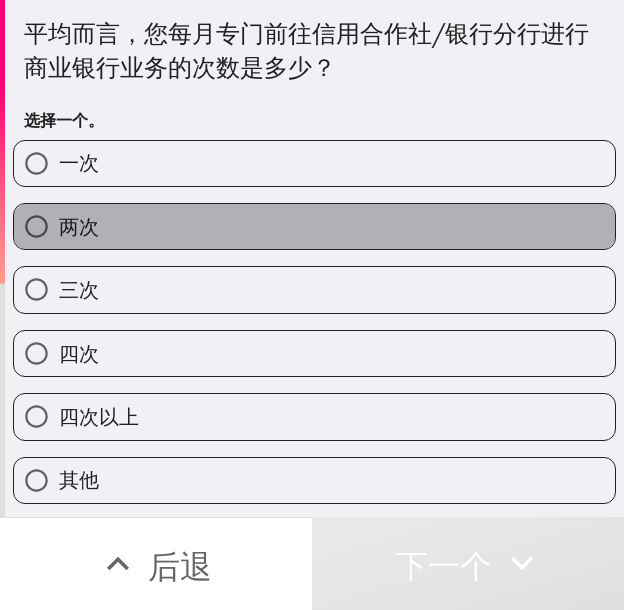 drag, startPoint x: 314, startPoint y: 224, endPoint x: 422, endPoint y: 248, distance: 110.63454 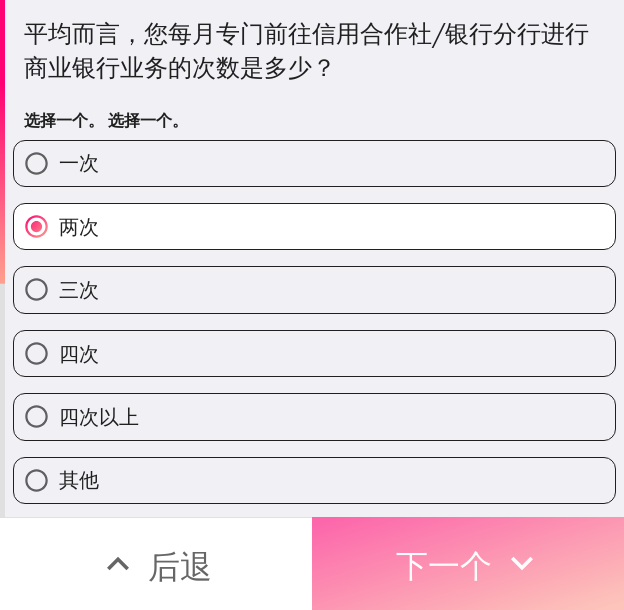 click on "下一个" at bounding box center [444, 566] 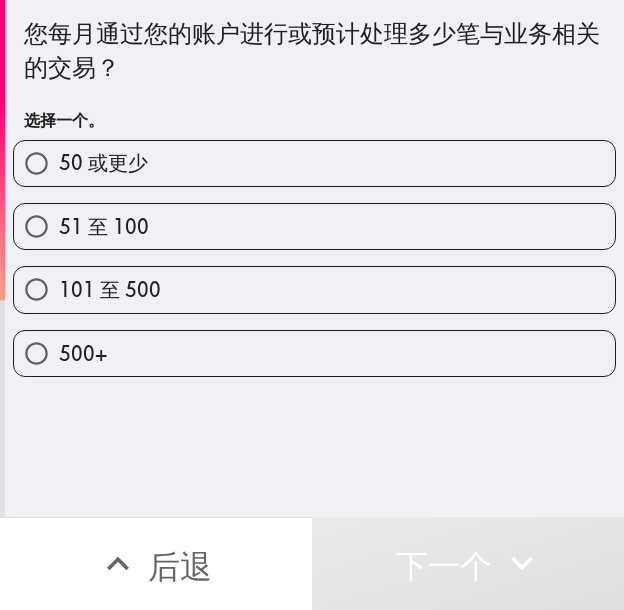 click on "101 至 500" at bounding box center (314, 289) 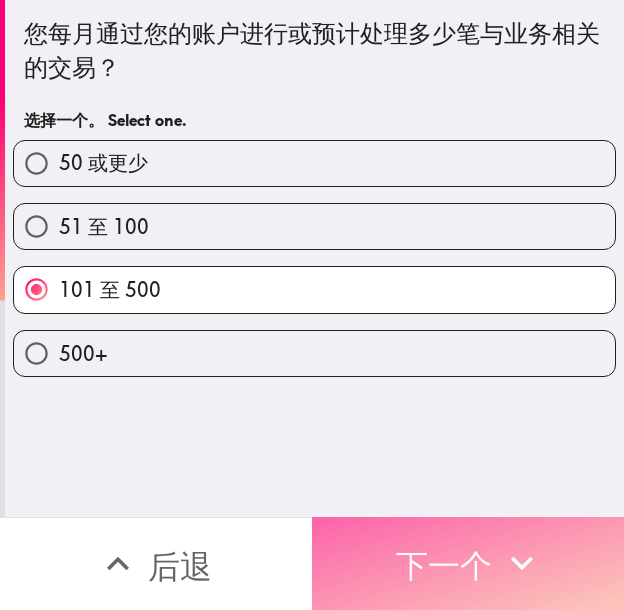 click on "下一个" at bounding box center (468, 563) 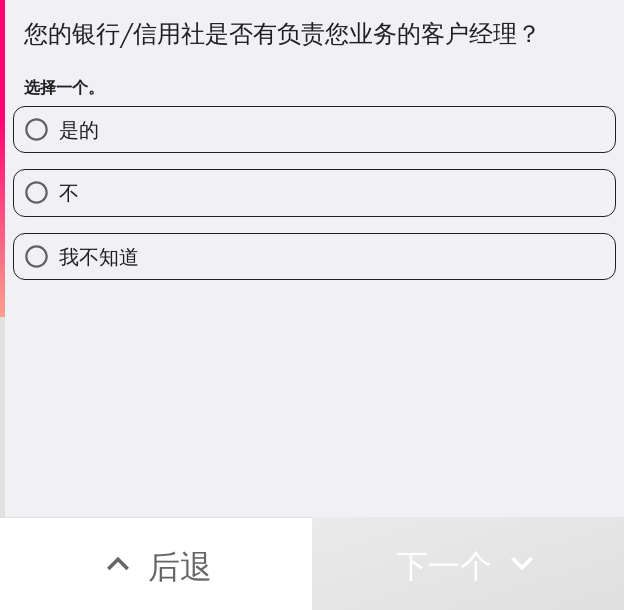 click on "是的" at bounding box center [314, 129] 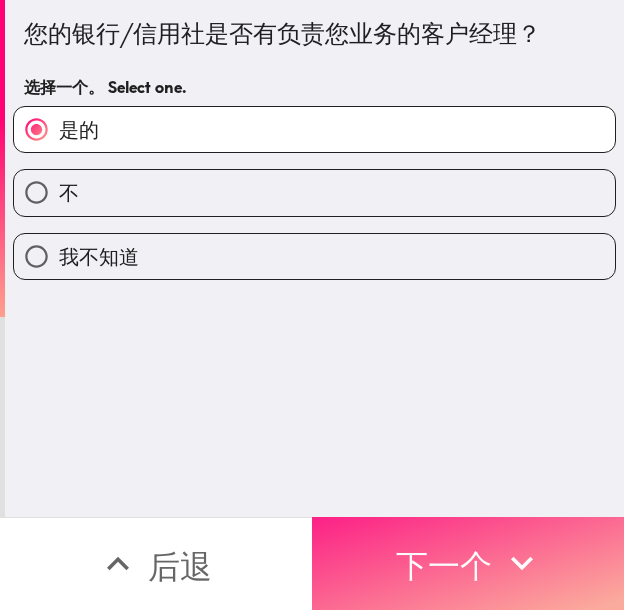 click 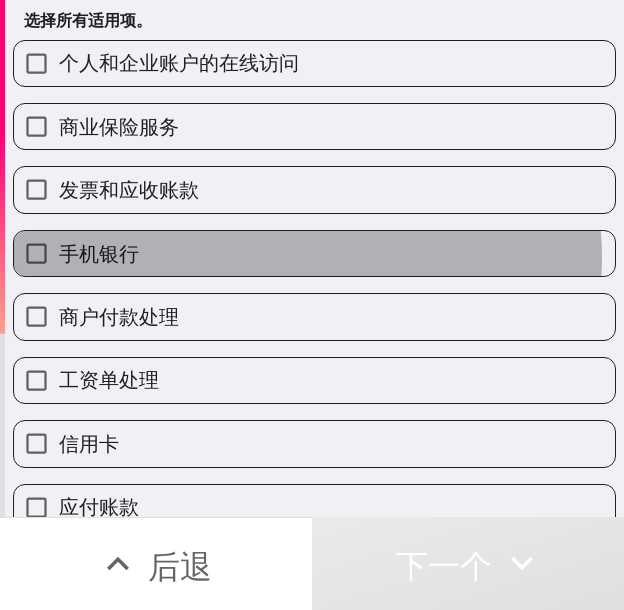 click on "手机银行" at bounding box center [314, 253] 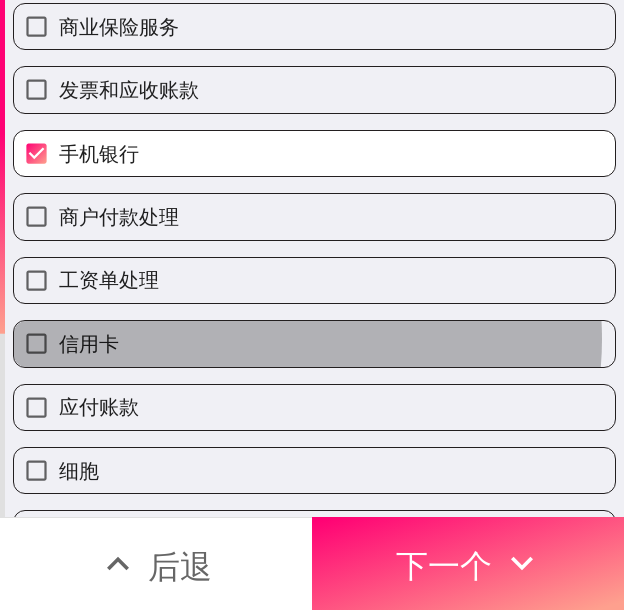 click on "信用卡" at bounding box center [314, 343] 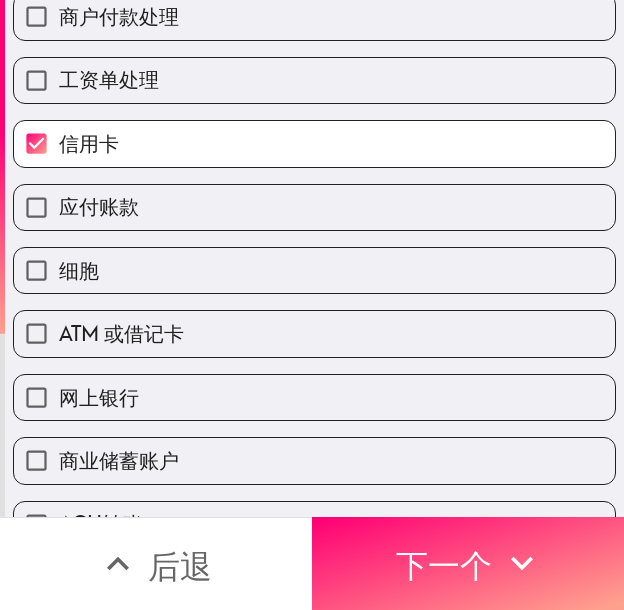 click on "ATM 或借记卡" at bounding box center [314, 333] 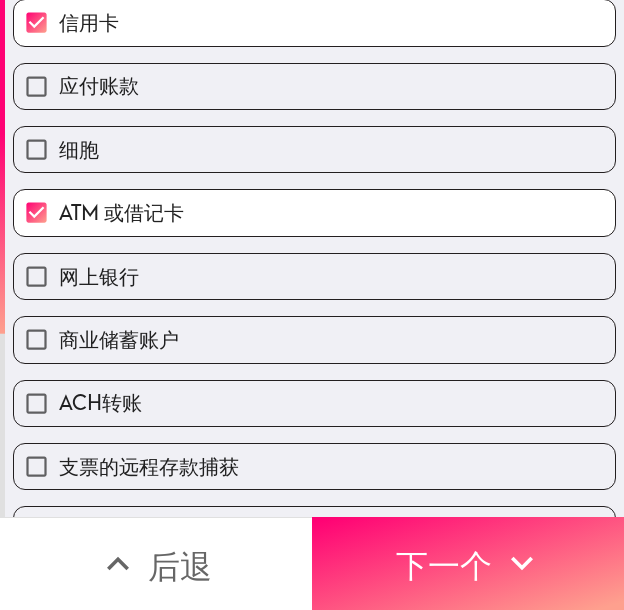 scroll, scrollTop: 600, scrollLeft: 0, axis: vertical 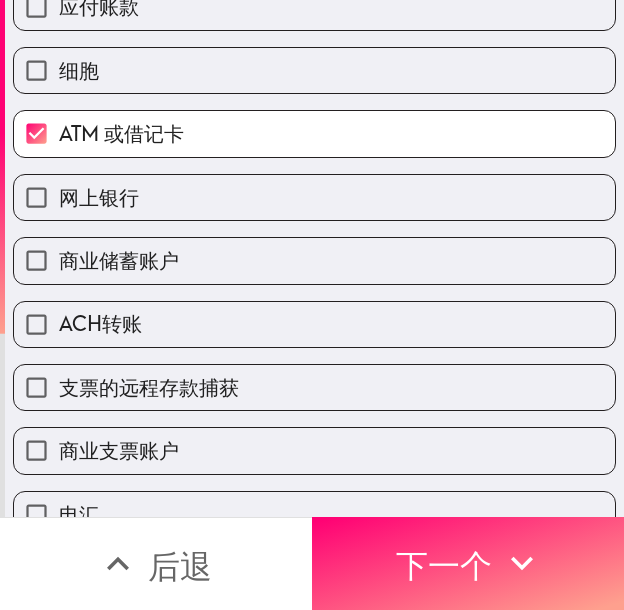 click on "网上银行" at bounding box center (314, 197) 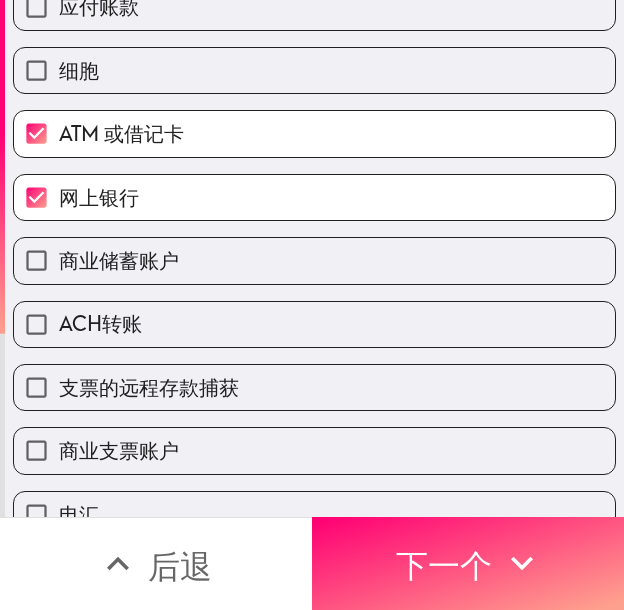 click on "商业储蓄账户" at bounding box center [314, 260] 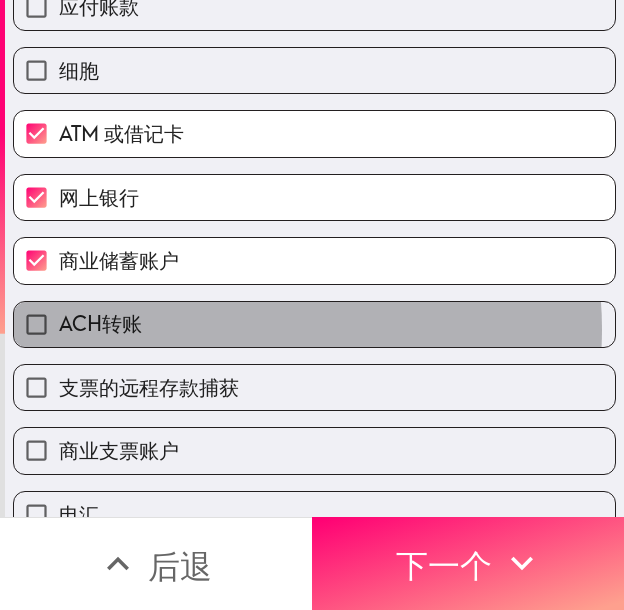 click on "ACH转账" at bounding box center [314, 324] 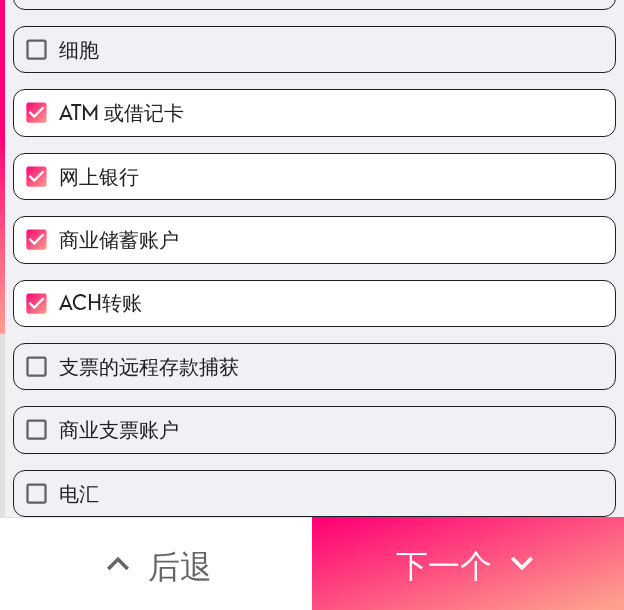 scroll, scrollTop: 670, scrollLeft: 0, axis: vertical 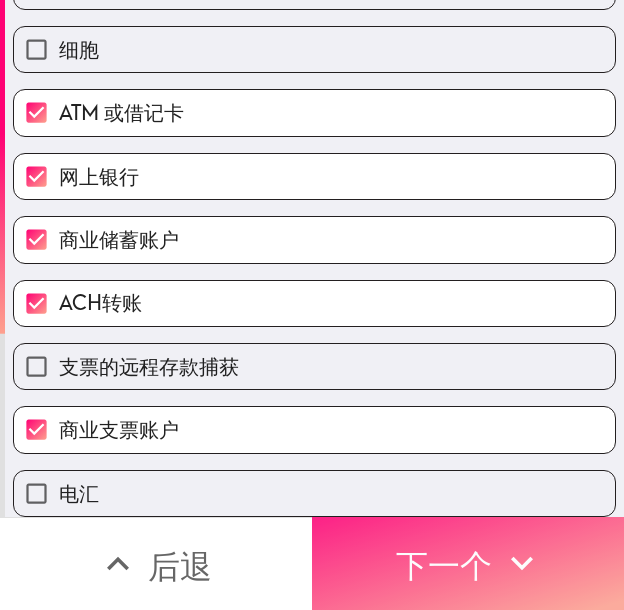 drag, startPoint x: 438, startPoint y: 541, endPoint x: 465, endPoint y: 528, distance: 29.966648 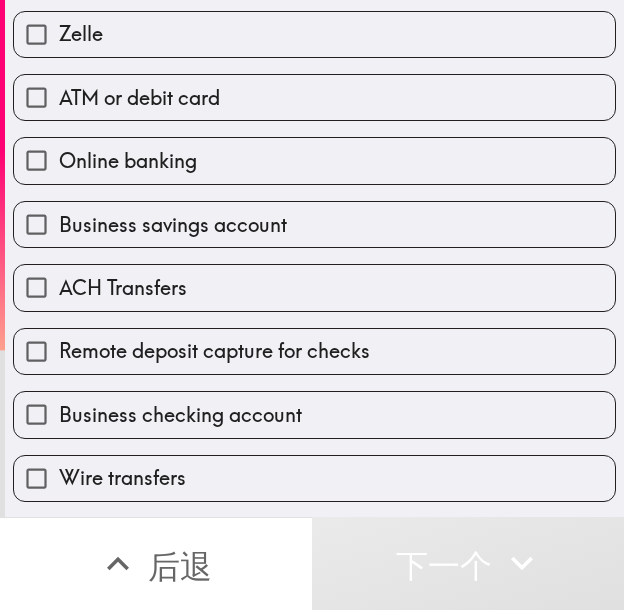 scroll, scrollTop: 636, scrollLeft: 0, axis: vertical 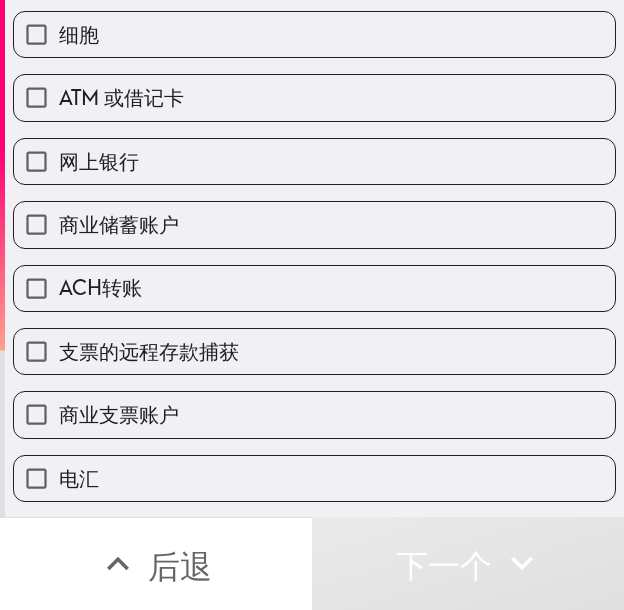 click on "细胞" at bounding box center (314, 34) 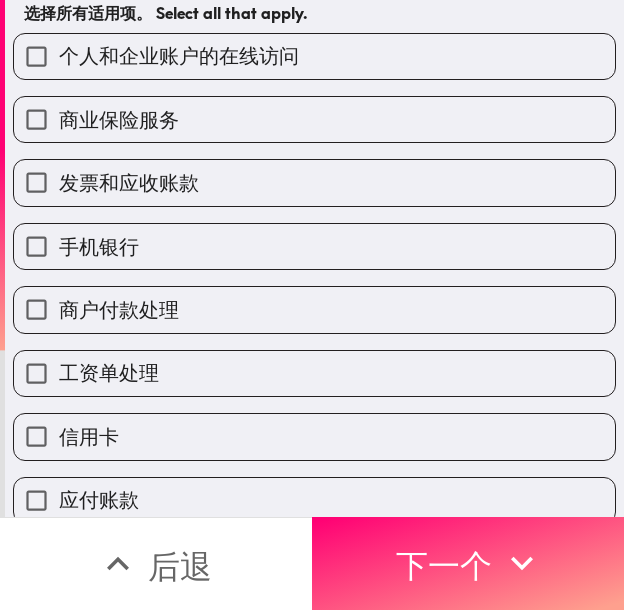 scroll, scrollTop: 100, scrollLeft: 0, axis: vertical 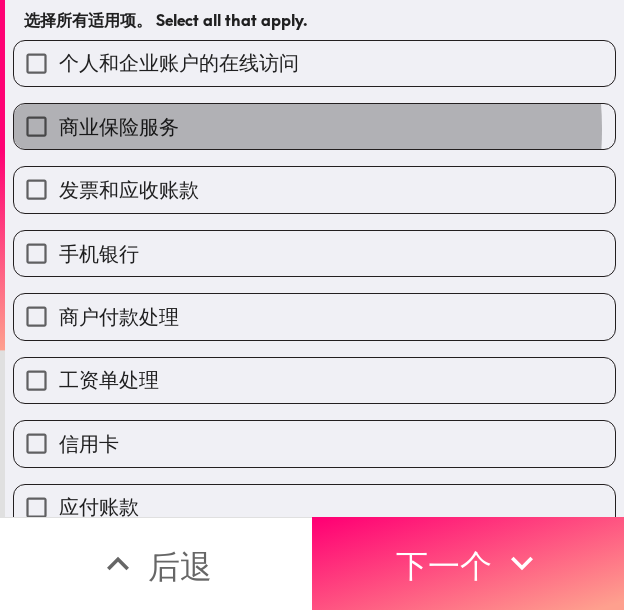click on "商业保险服务" at bounding box center (314, 126) 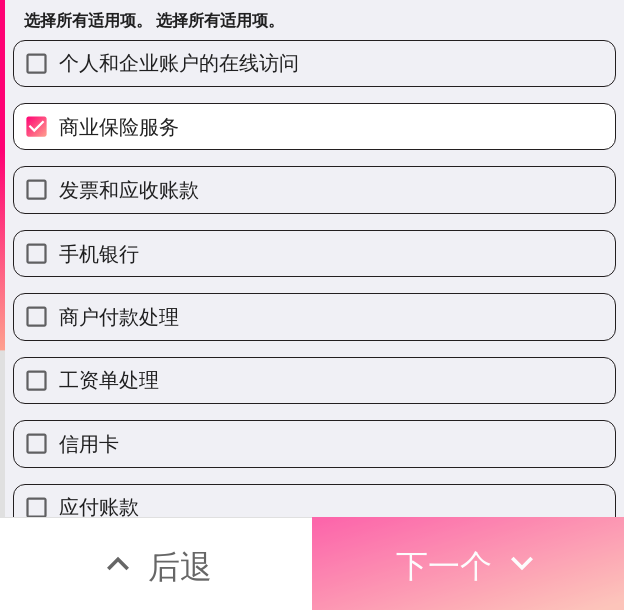 click on "下一个" at bounding box center [444, 566] 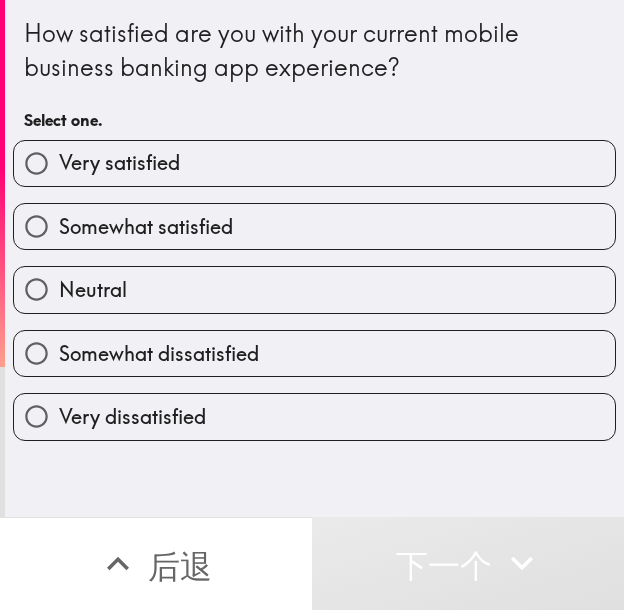 scroll, scrollTop: 0, scrollLeft: 0, axis: both 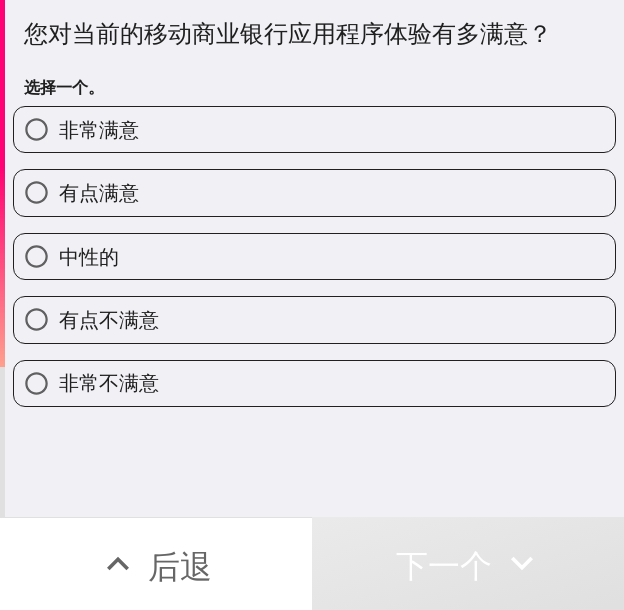 click on "非常满意" at bounding box center [314, 129] 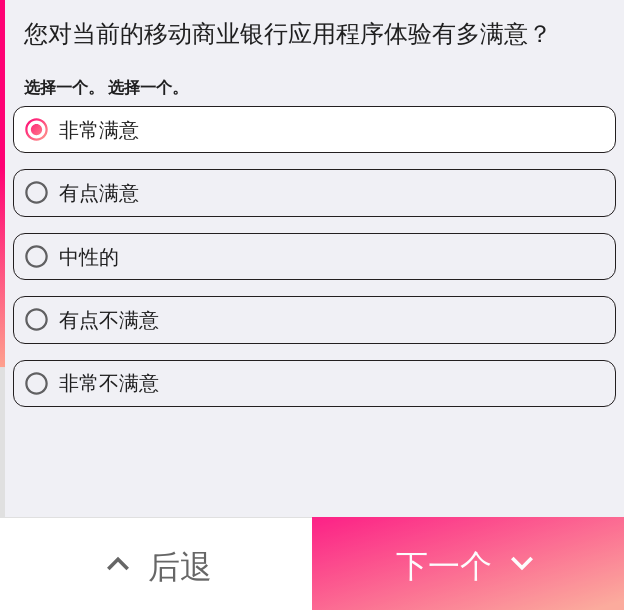 click on "下一个" at bounding box center (468, 563) 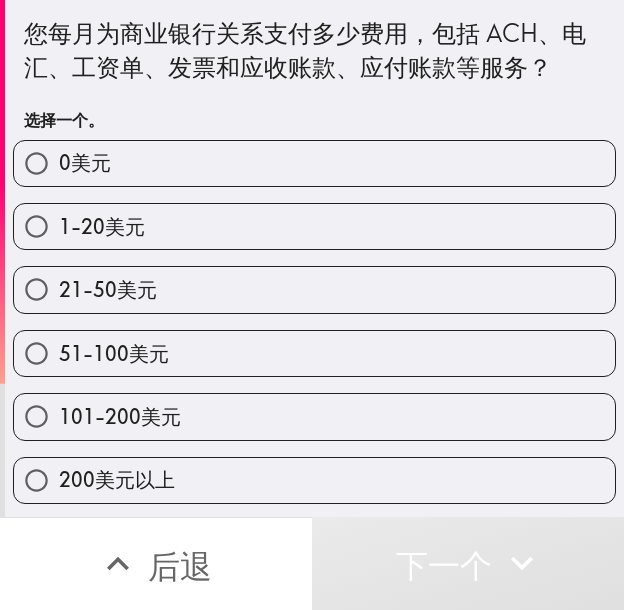 drag, startPoint x: 325, startPoint y: 410, endPoint x: 458, endPoint y: 448, distance: 138.32208 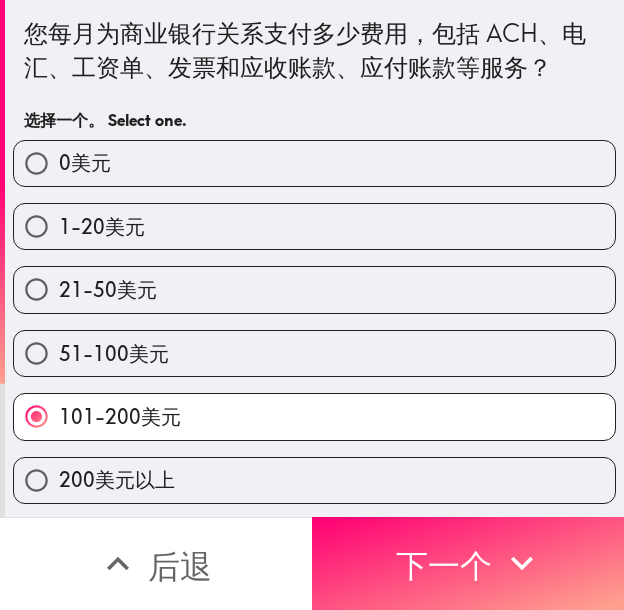 click on "200美元以上" at bounding box center (314, 480) 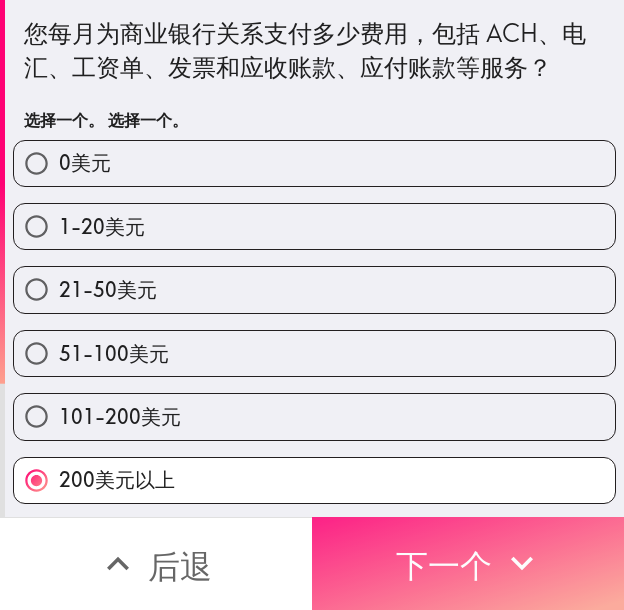 click on "下一个" at bounding box center (444, 566) 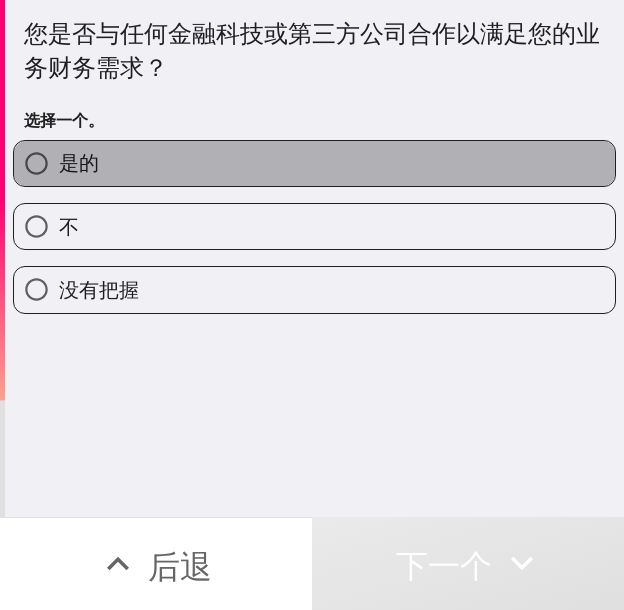 click on "是的" at bounding box center [314, 163] 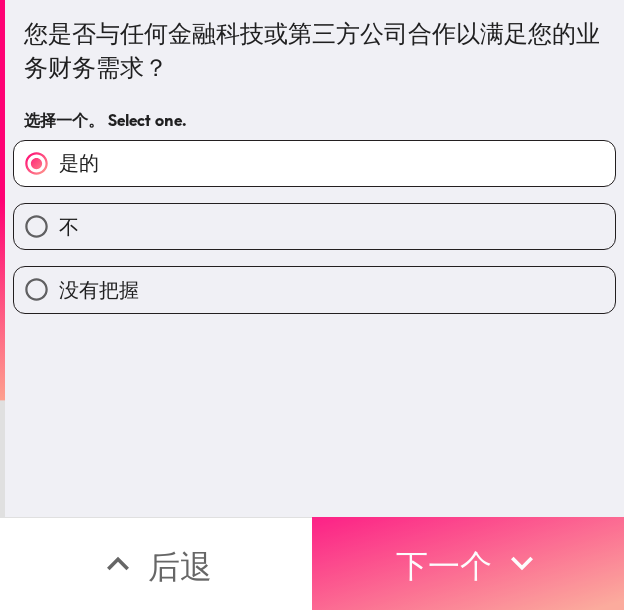 click on "下一个" at bounding box center (444, 566) 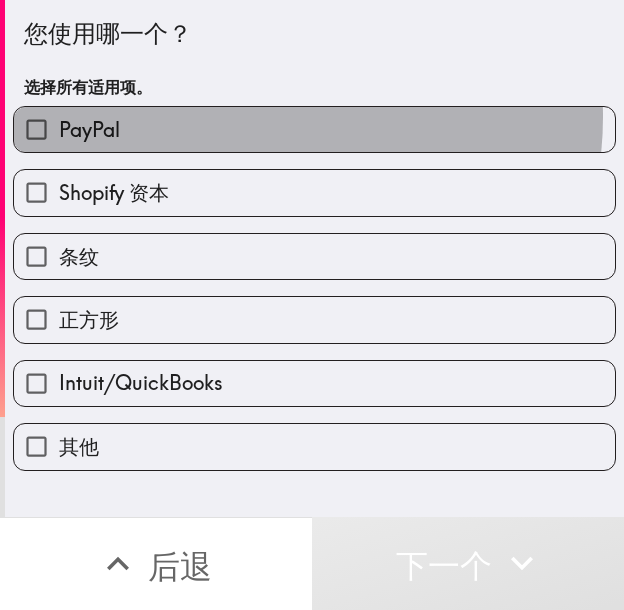 click on "PayPal" at bounding box center [314, 129] 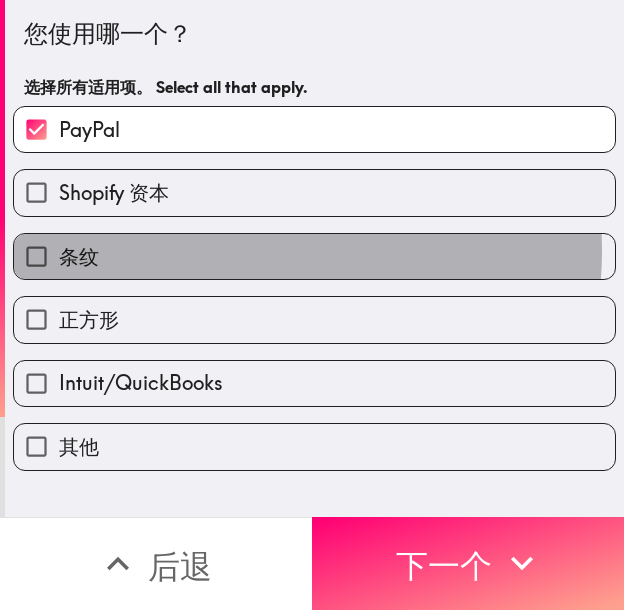 click on "条纹" at bounding box center [314, 256] 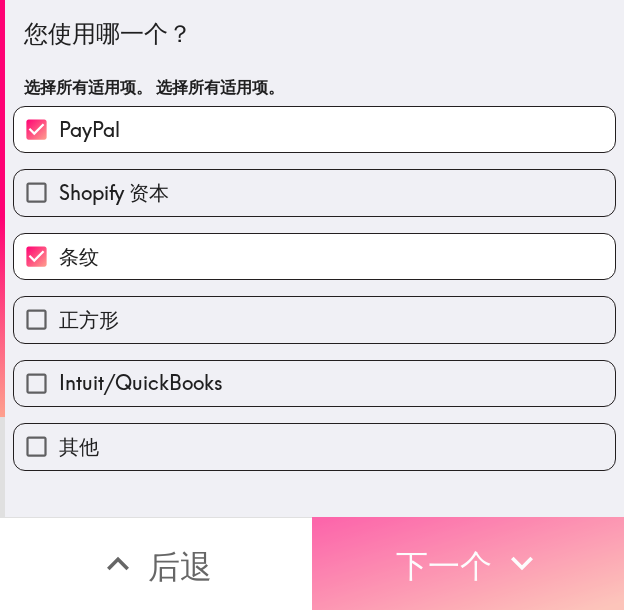 click on "下一个" at bounding box center [468, 563] 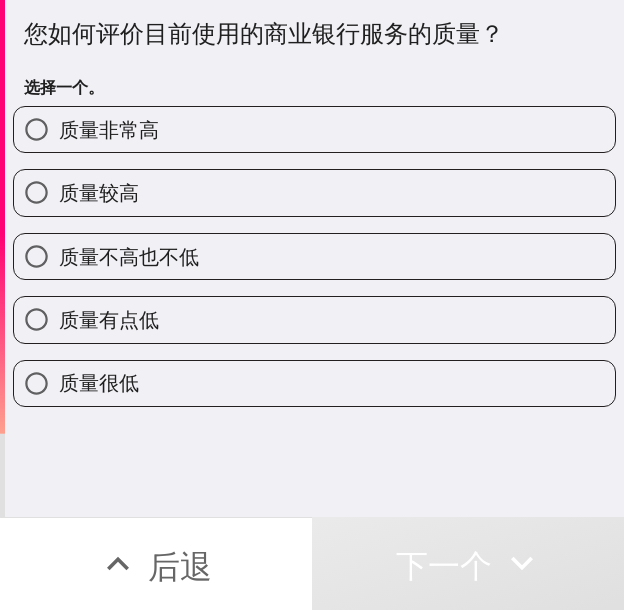 click on "质量非常高" at bounding box center [314, 129] 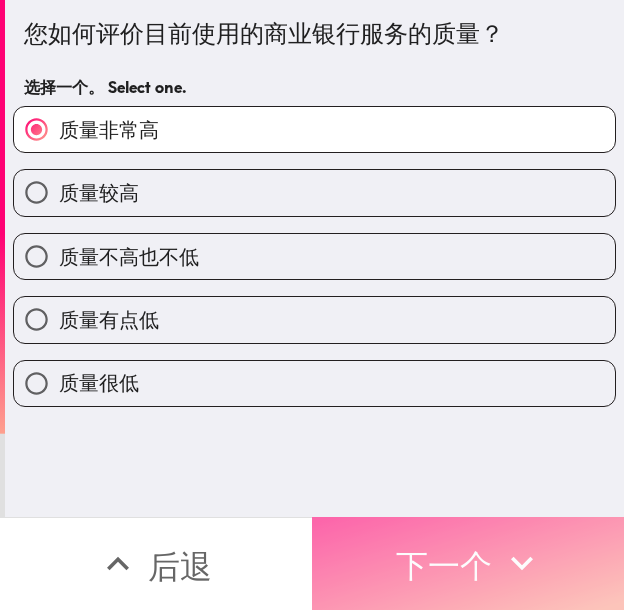 click on "下一个" at bounding box center (444, 566) 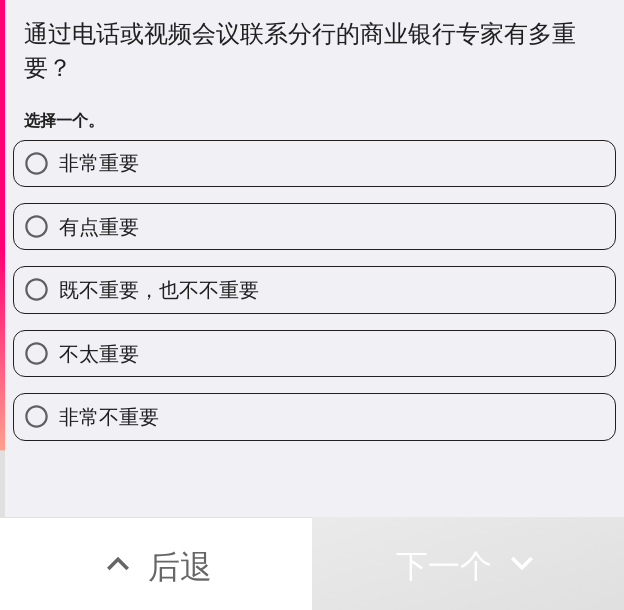 click on "非常重要" at bounding box center [314, 163] 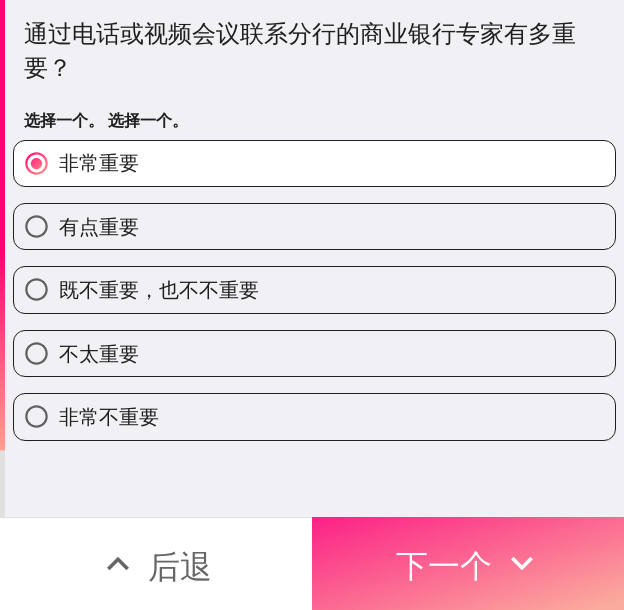 click on "下一个" at bounding box center (444, 566) 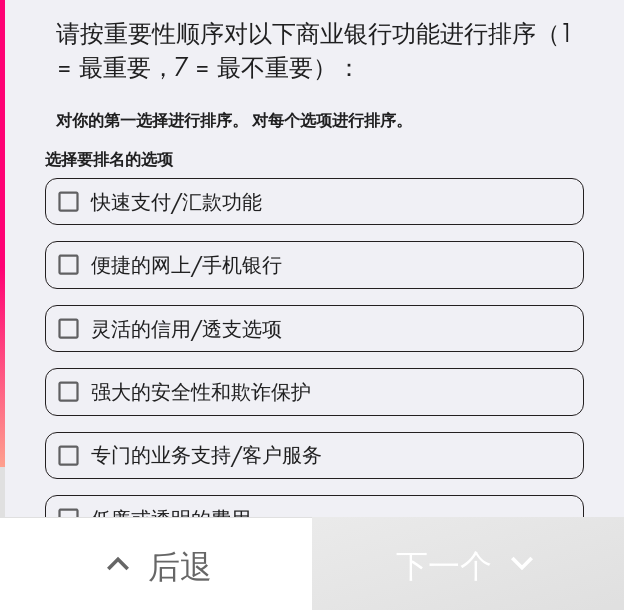 click on "快速支付/汇款功能" at bounding box center (314, 201) 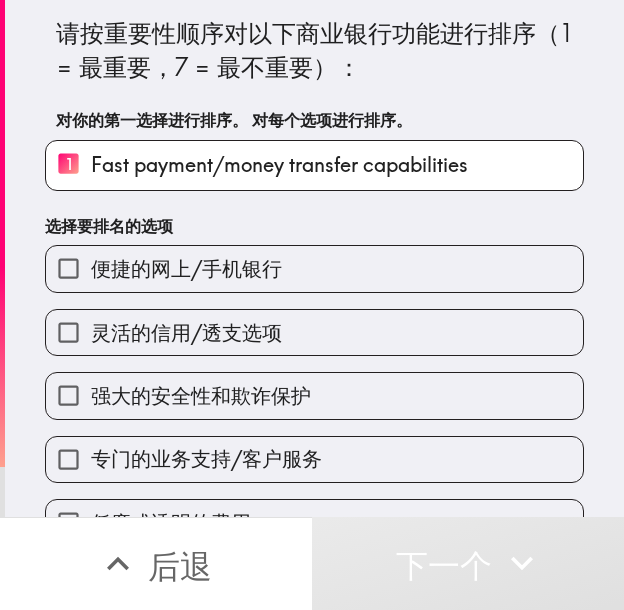 drag, startPoint x: 319, startPoint y: 322, endPoint x: 319, endPoint y: 333, distance: 11 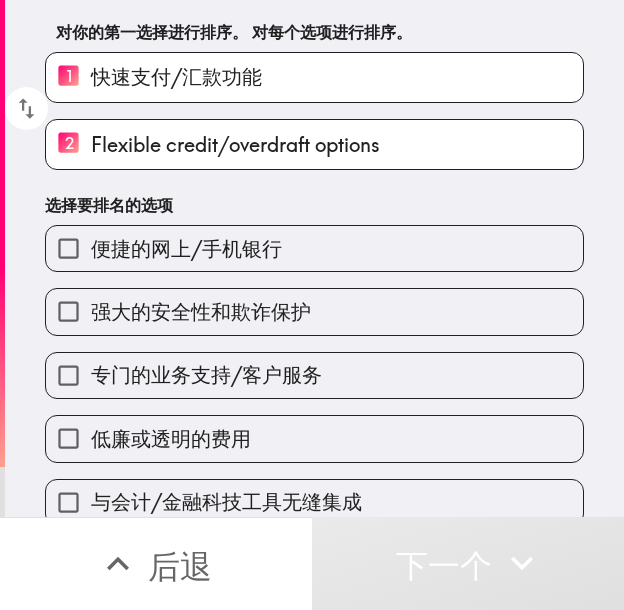 scroll, scrollTop: 112, scrollLeft: 0, axis: vertical 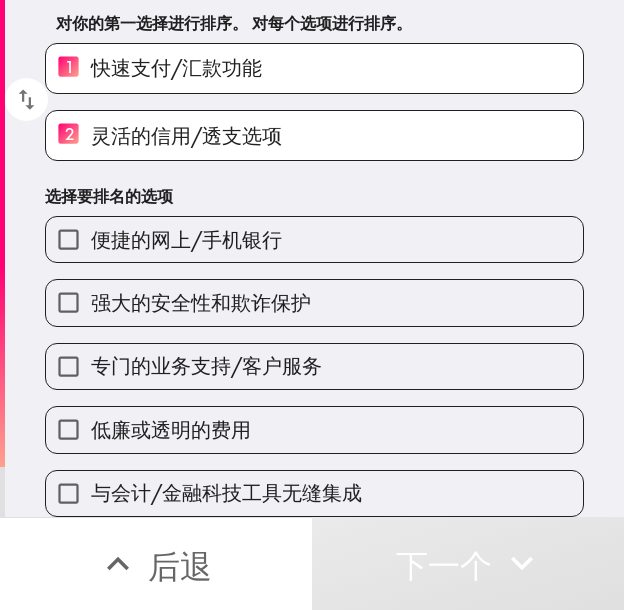 click on "低廉或透明的费用" at bounding box center (314, 429) 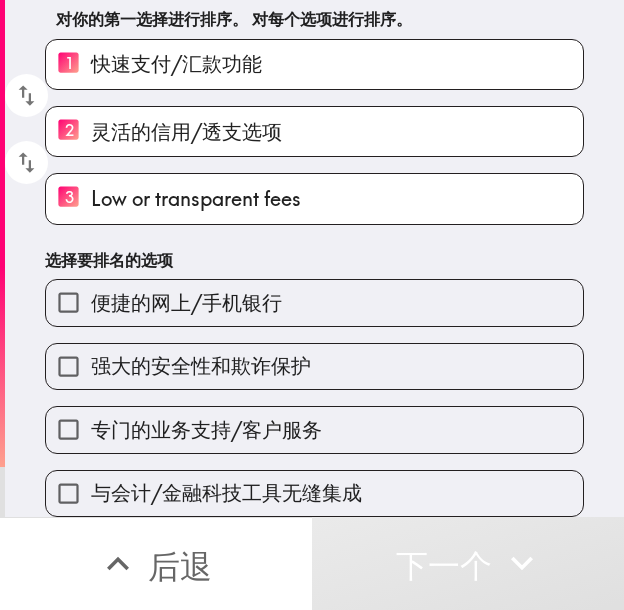 click on "便捷的网上/手机银行" at bounding box center [314, 302] 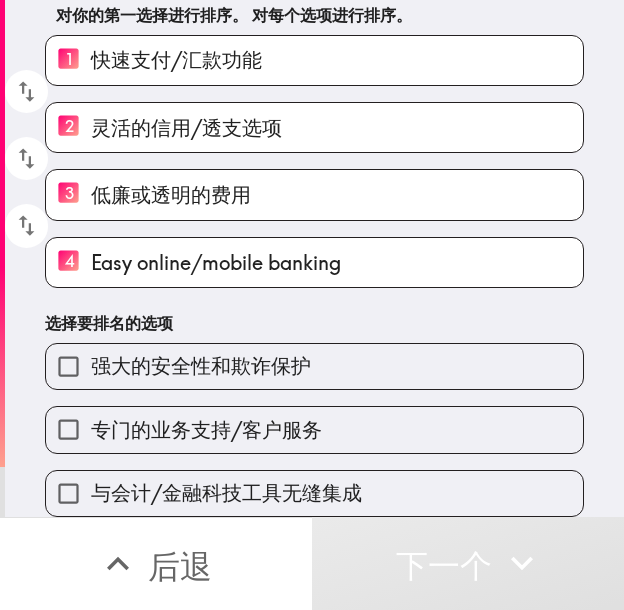 click on "专门的业务支持/客户服务" at bounding box center [206, 429] 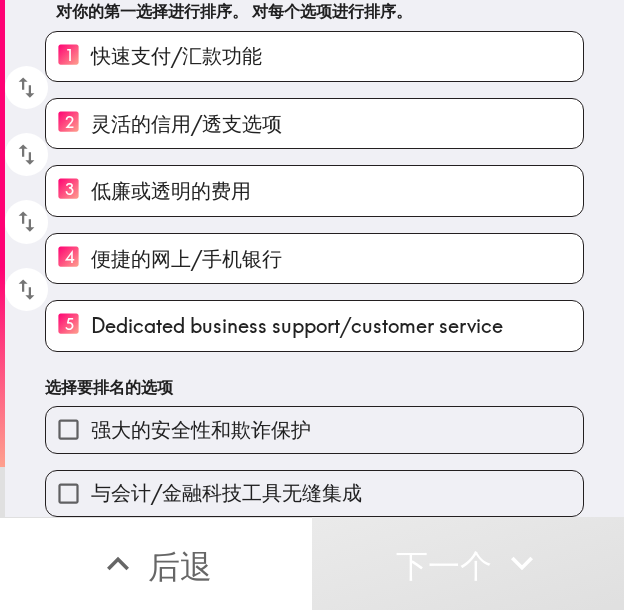 scroll, scrollTop: 124, scrollLeft: 0, axis: vertical 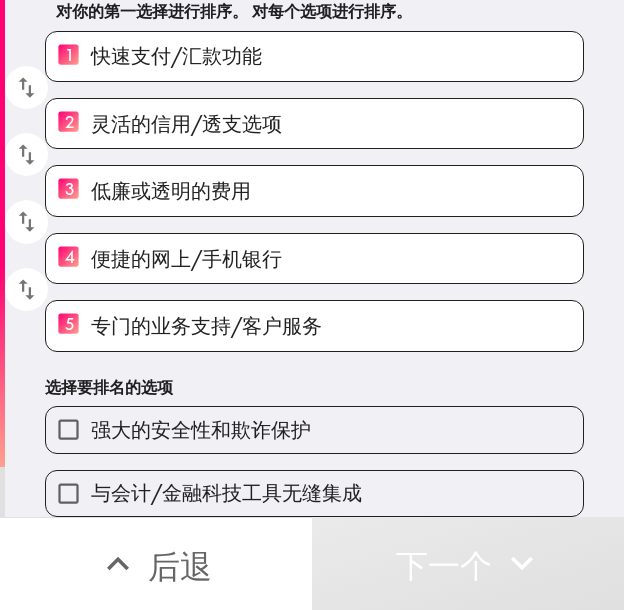 click on "与会计/金融科技工具无缝集成" at bounding box center (226, 492) 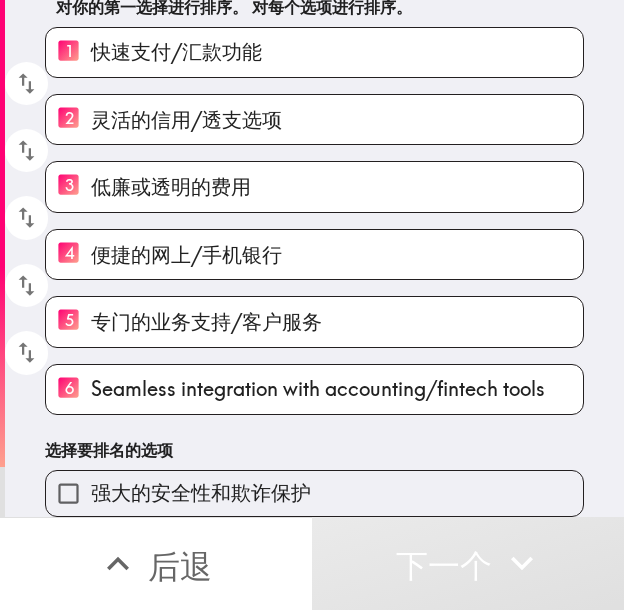click on "强大的安全性和欺诈保护" at bounding box center (314, 493) 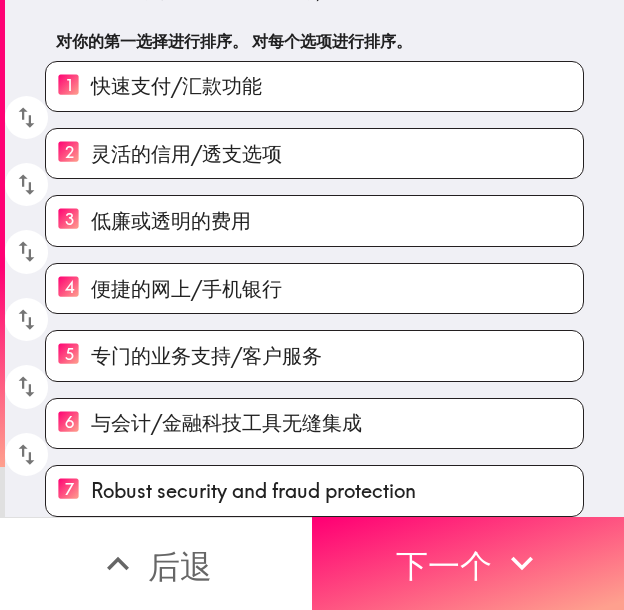 scroll, scrollTop: 94, scrollLeft: 0, axis: vertical 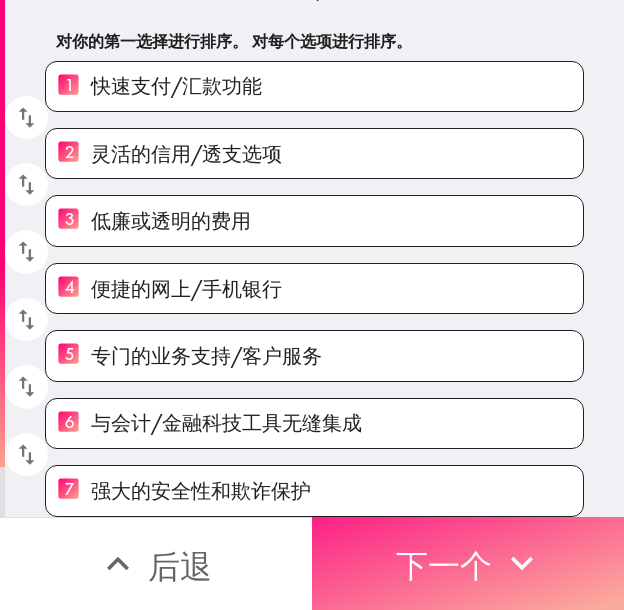 click on "下一个" at bounding box center (444, 566) 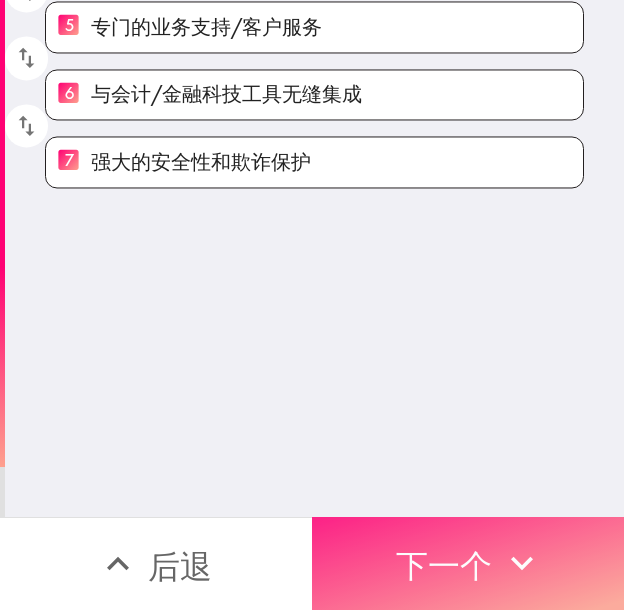 scroll, scrollTop: 0, scrollLeft: 0, axis: both 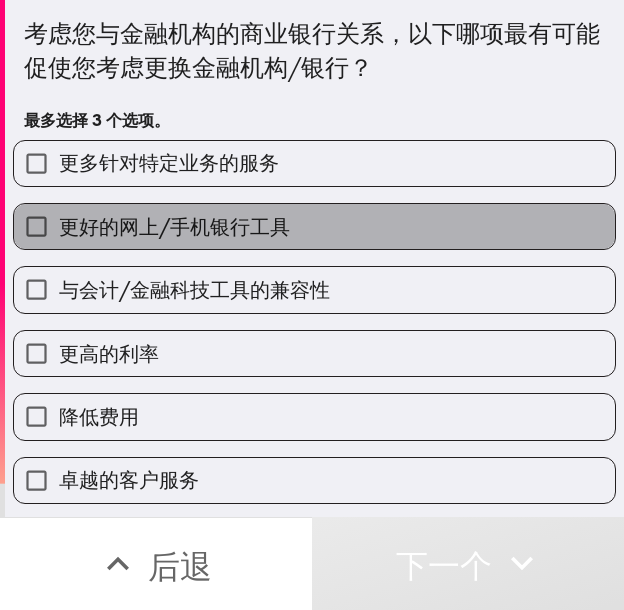 click on "更好的网上/手机银行工具" at bounding box center [314, 226] 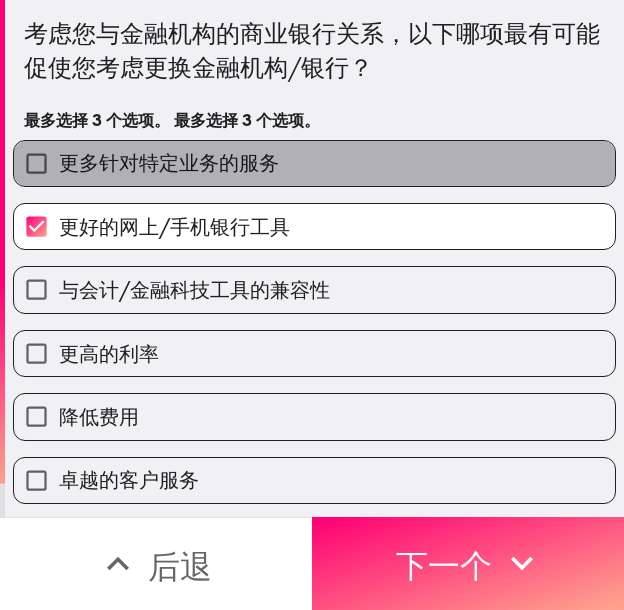 click on "更多针对特定业务的服务" at bounding box center [314, 163] 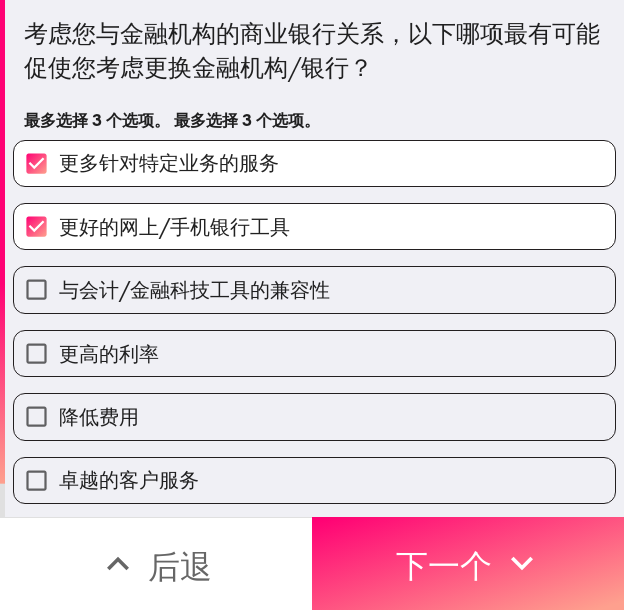click on "与会计/金融科技工具的兼容性" at bounding box center [314, 289] 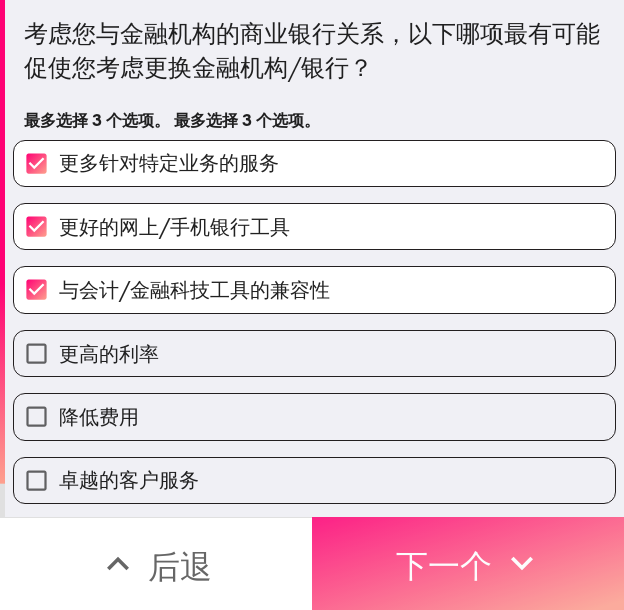 click on "下一个" at bounding box center [444, 566] 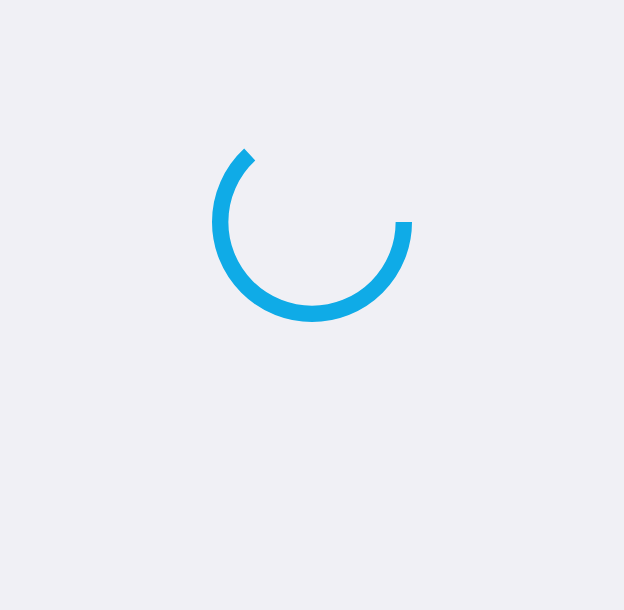 scroll, scrollTop: 0, scrollLeft: 0, axis: both 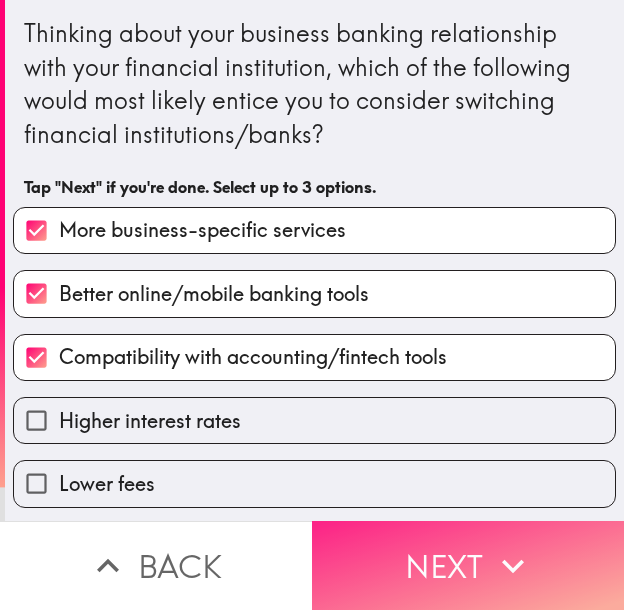 click on "Next" at bounding box center (468, 565) 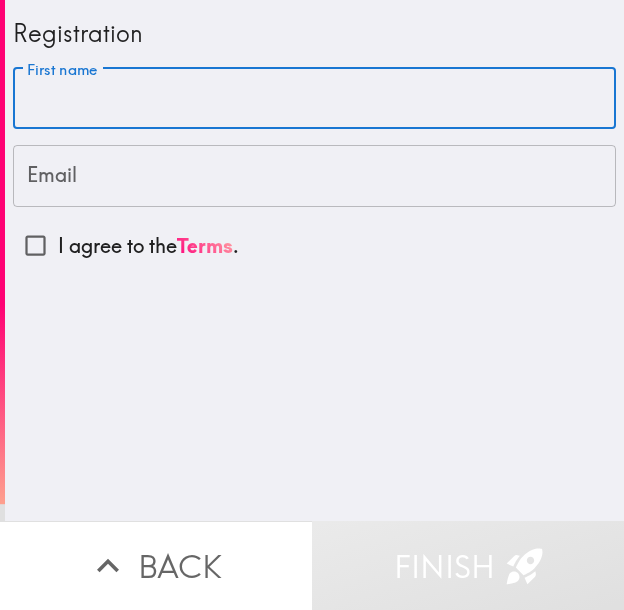 click on "First name" at bounding box center [314, 99] 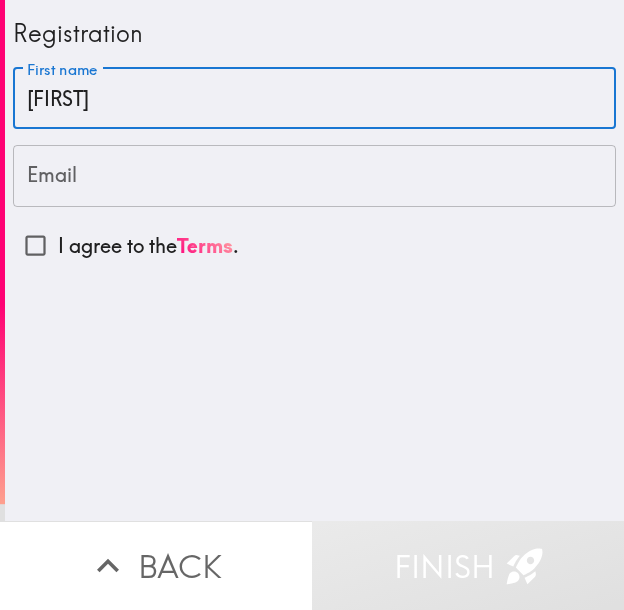 type on "[FIRST]" 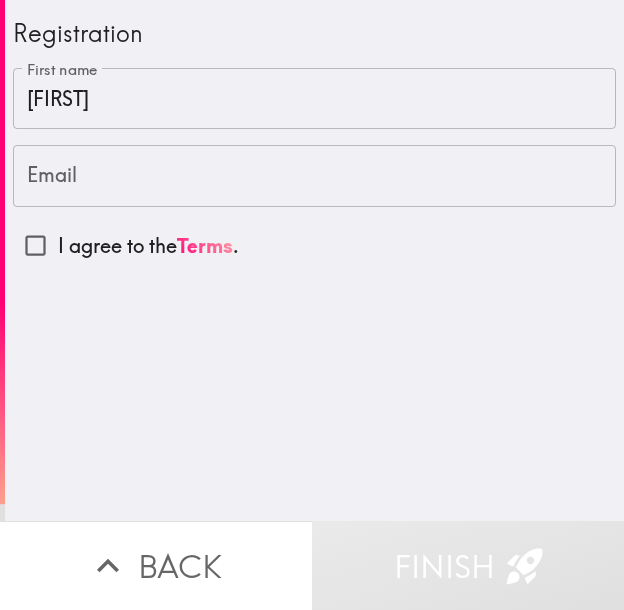 drag, startPoint x: 241, startPoint y: 186, endPoint x: 225, endPoint y: 217, distance: 34.88553 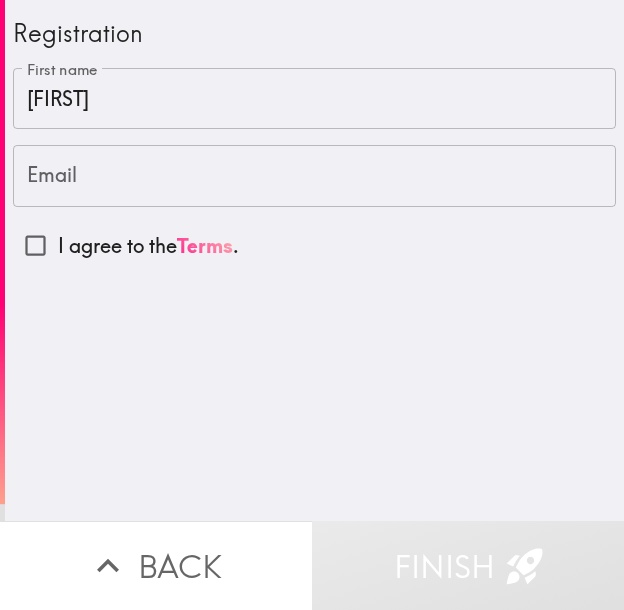paste on "[EMAIL]" 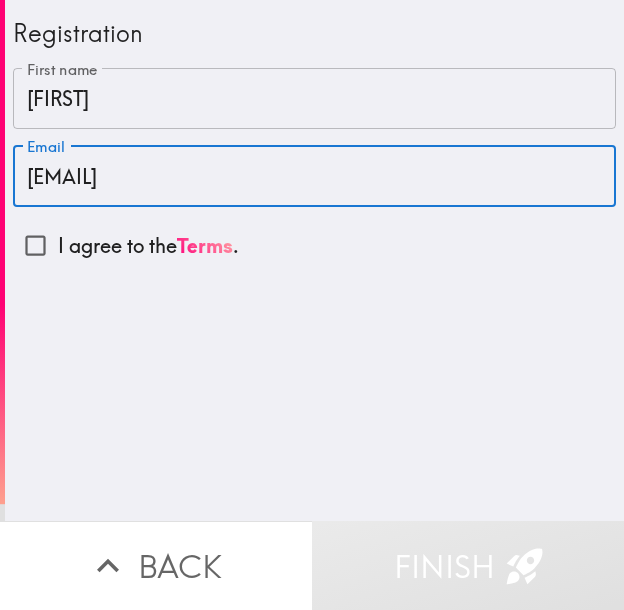 type on "[EMAIL]" 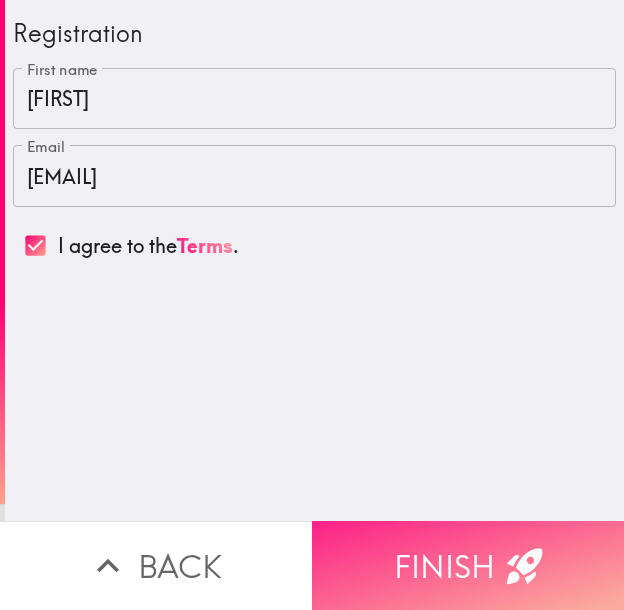 click on "Finish" at bounding box center (468, 565) 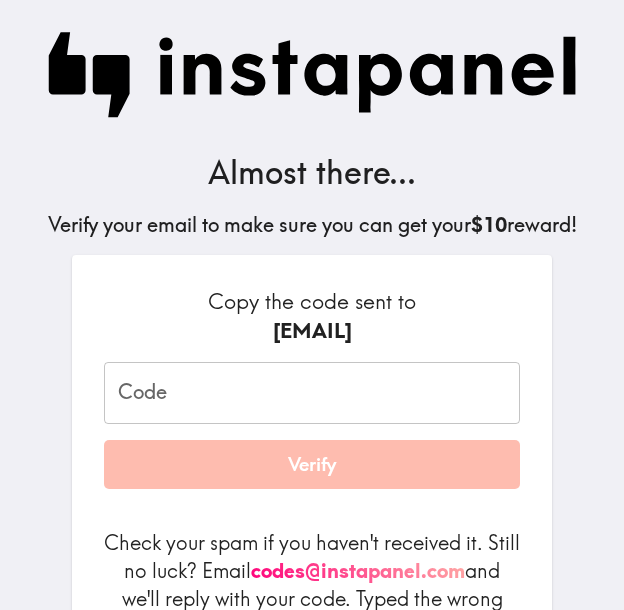 click on "Code" at bounding box center (312, 393) 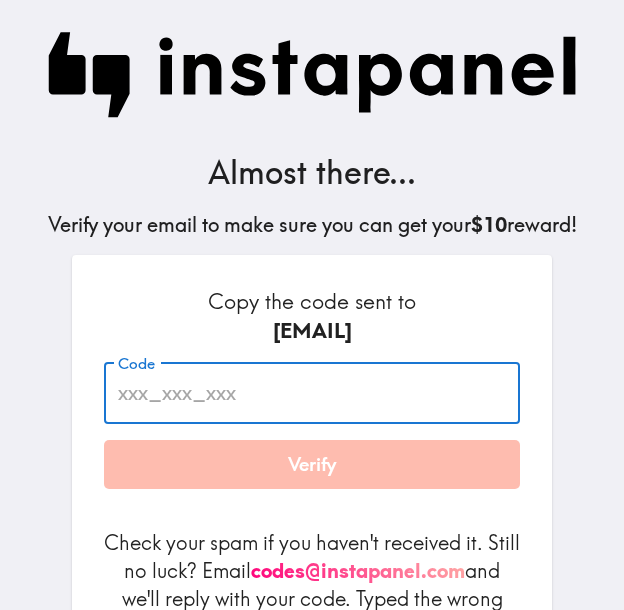 paste on "tPL_t2f_5Y4" 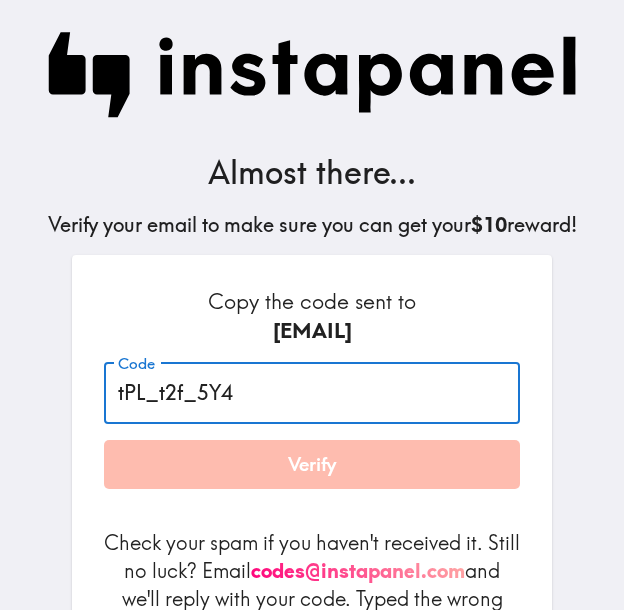 type on "tPL_t2f_5Y4" 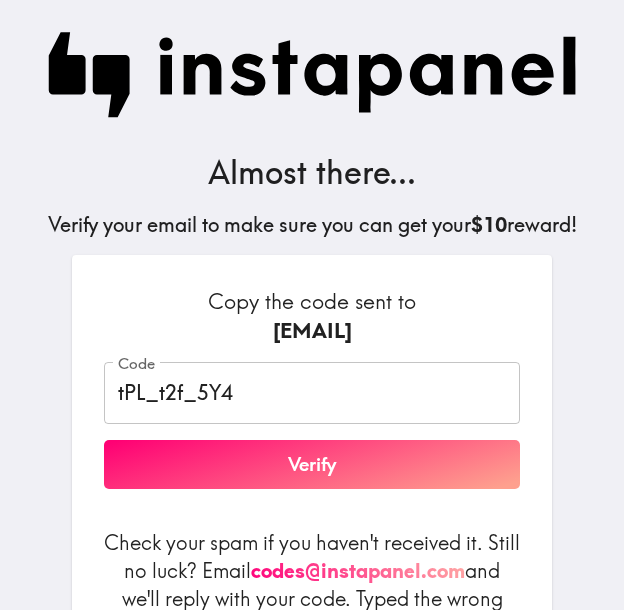 click on "Code tPL_t2f_5Y4 Code Verify" at bounding box center [312, 425] 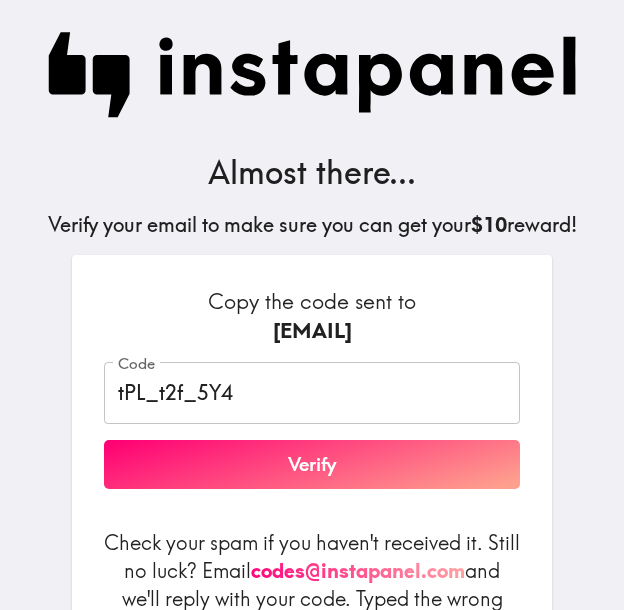 click on "Verify" at bounding box center [312, 465] 